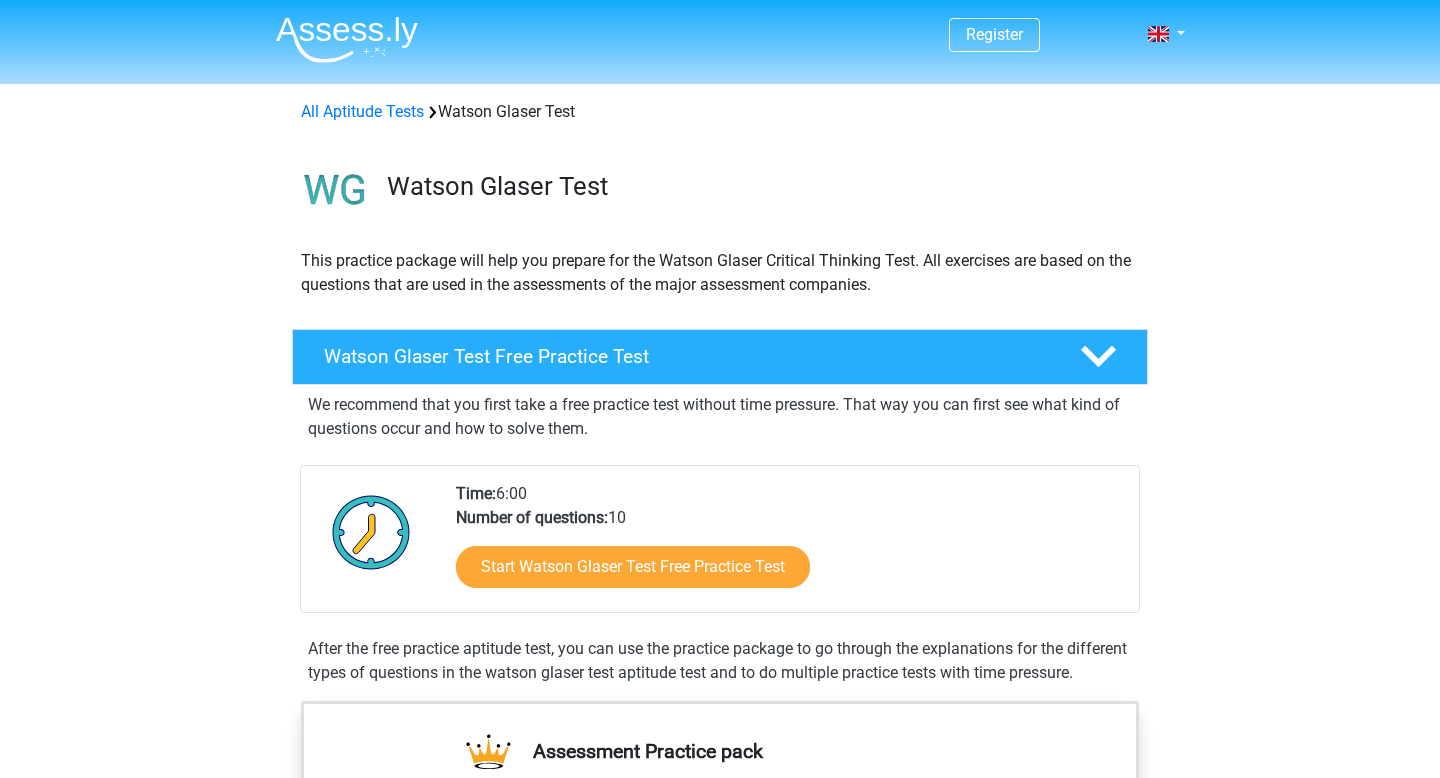 scroll, scrollTop: 62, scrollLeft: 0, axis: vertical 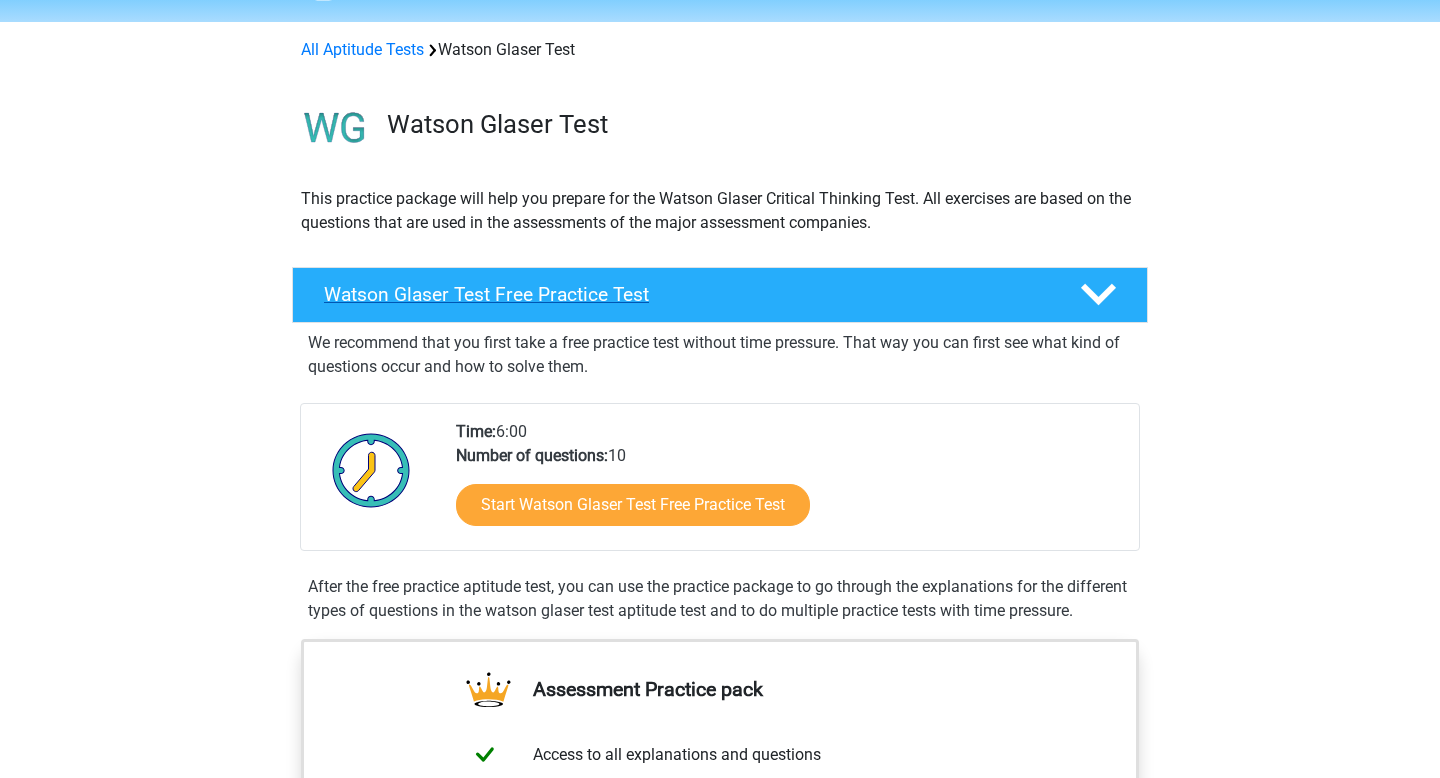 click on "Watson Glaser Test
Free Practice Test" at bounding box center (686, 294) 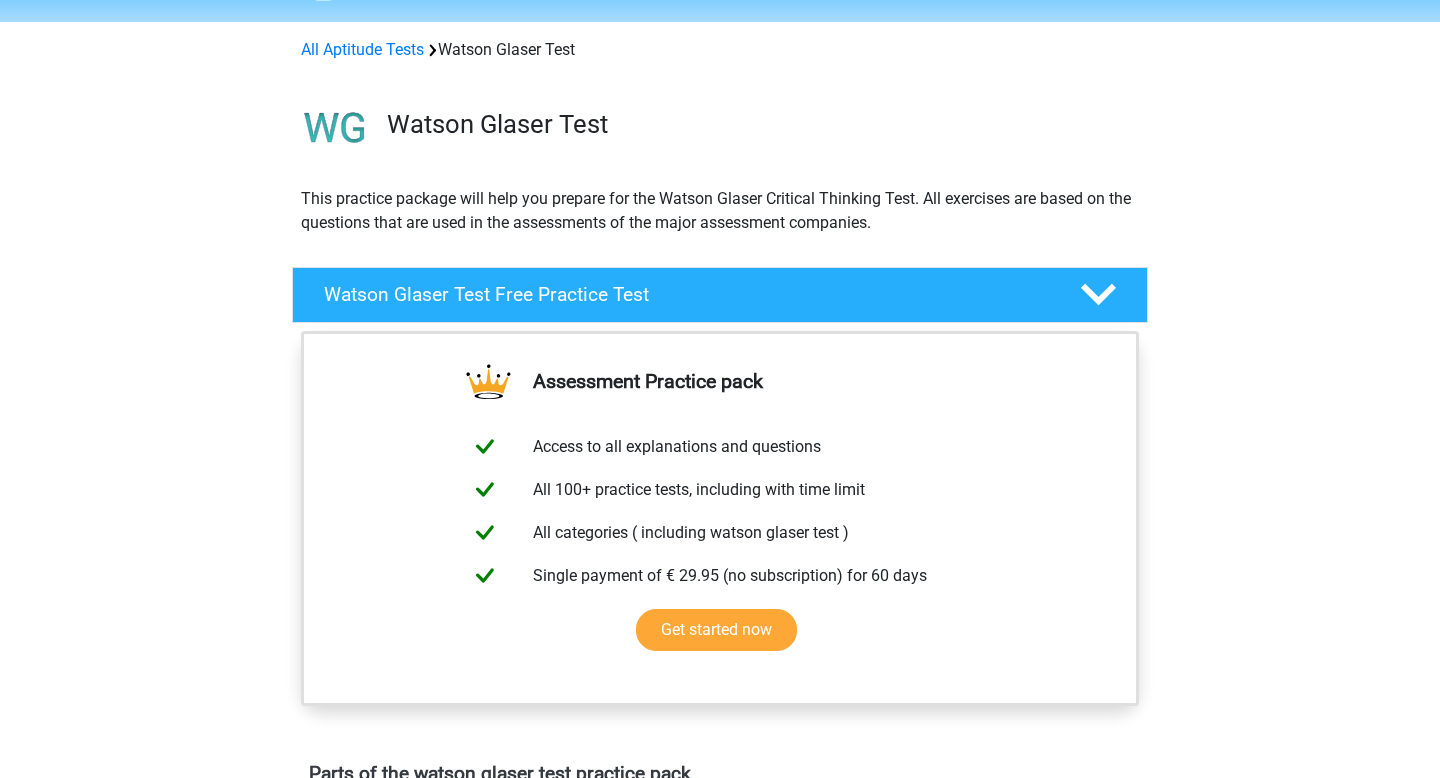 click on "Register
Nederlands
English" at bounding box center (720, 1009) 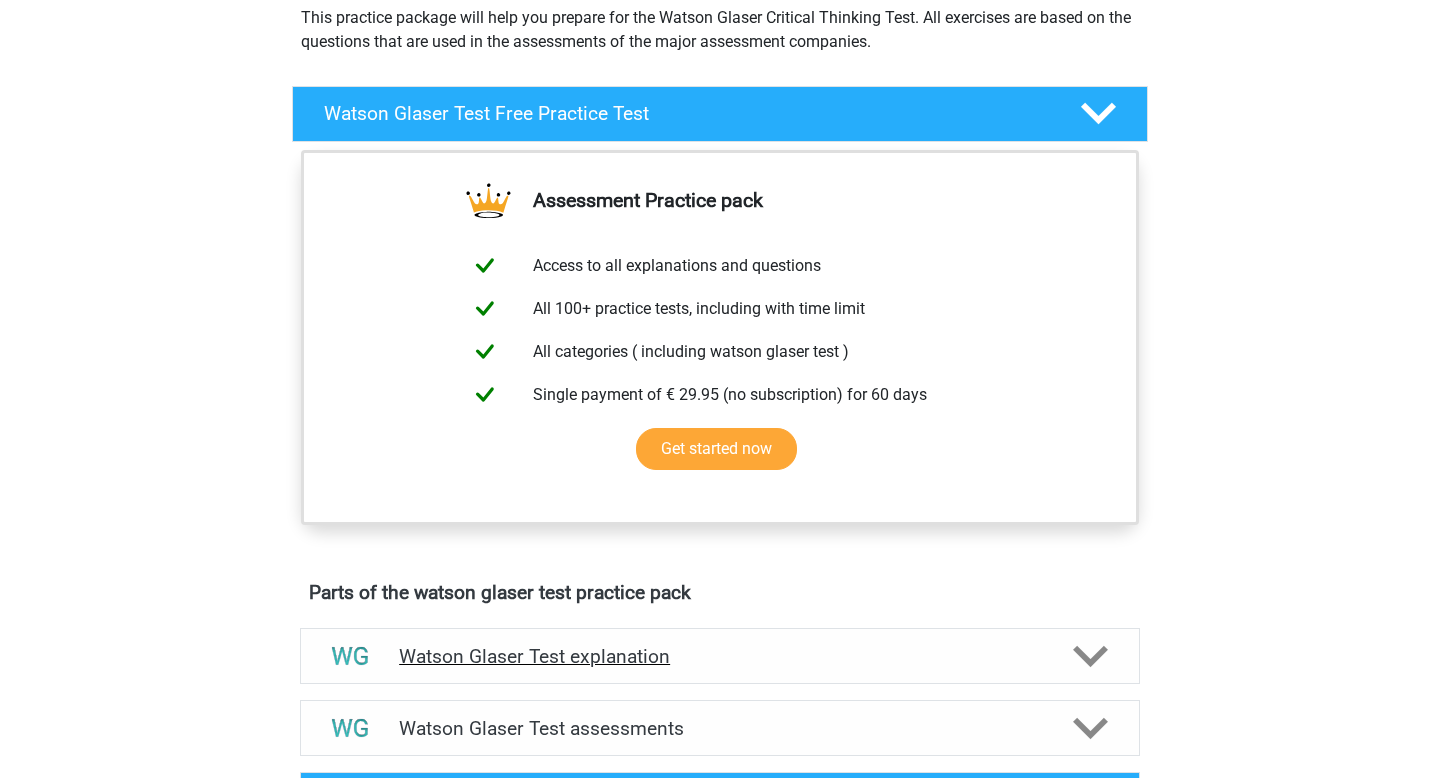 scroll, scrollTop: 106, scrollLeft: 0, axis: vertical 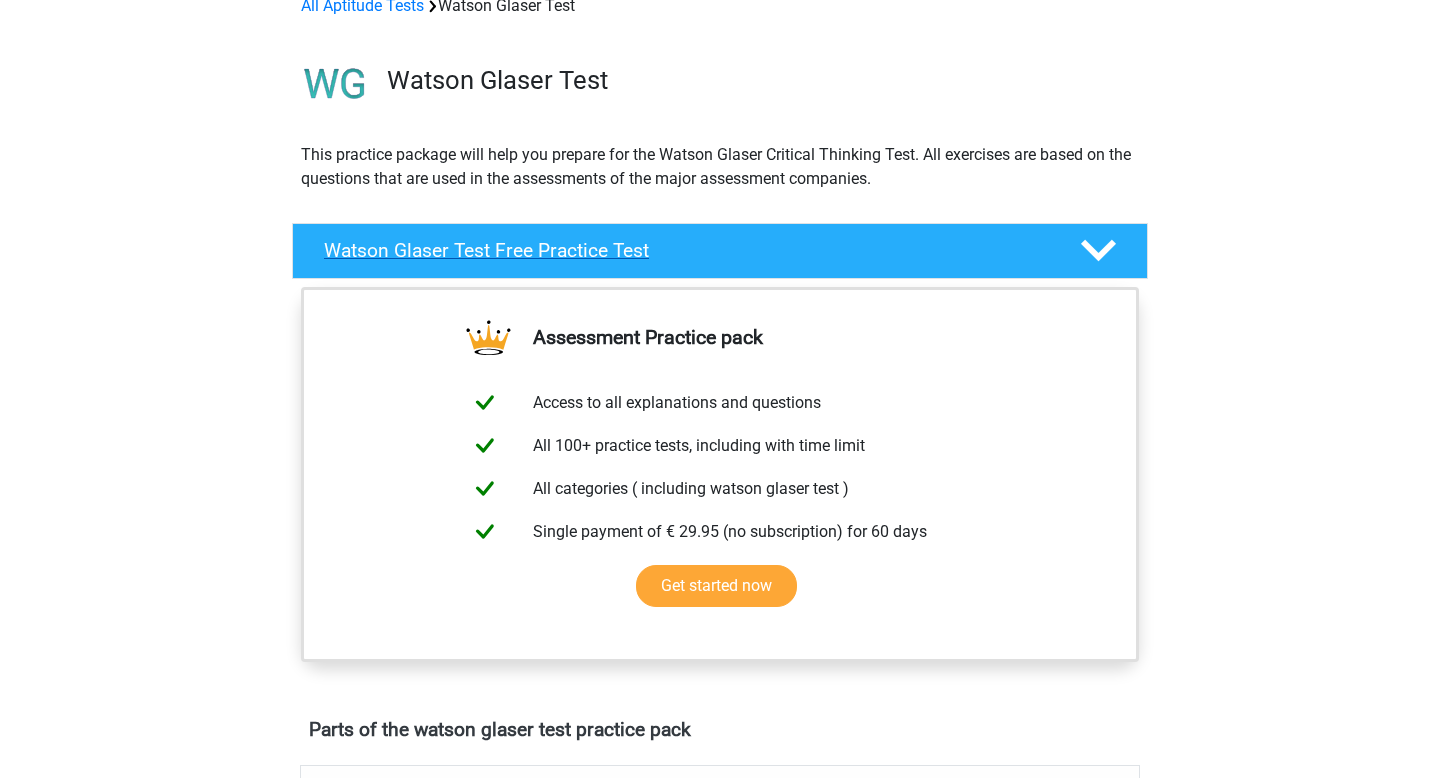 click 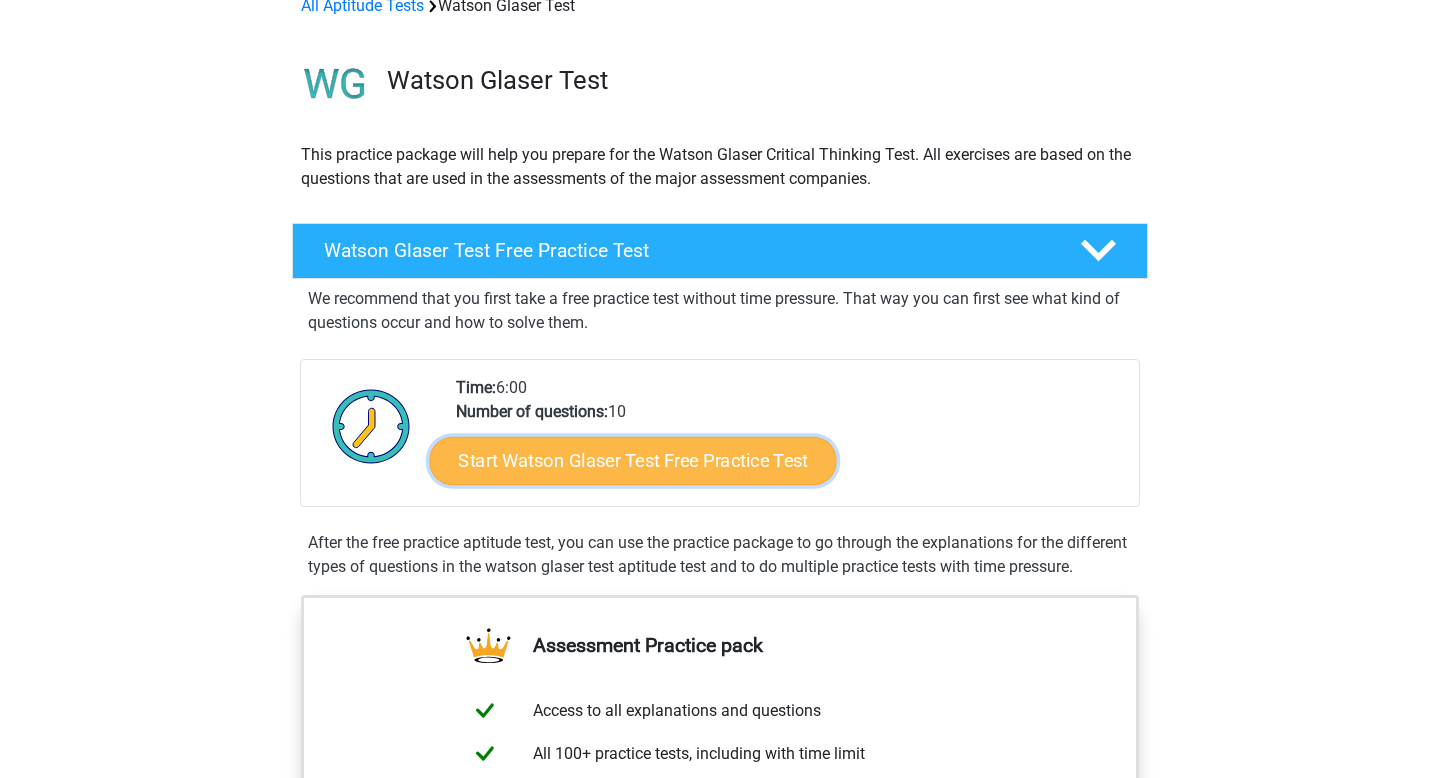 click on "Start Watson Glaser Test
Free Practice Test" at bounding box center [633, 461] 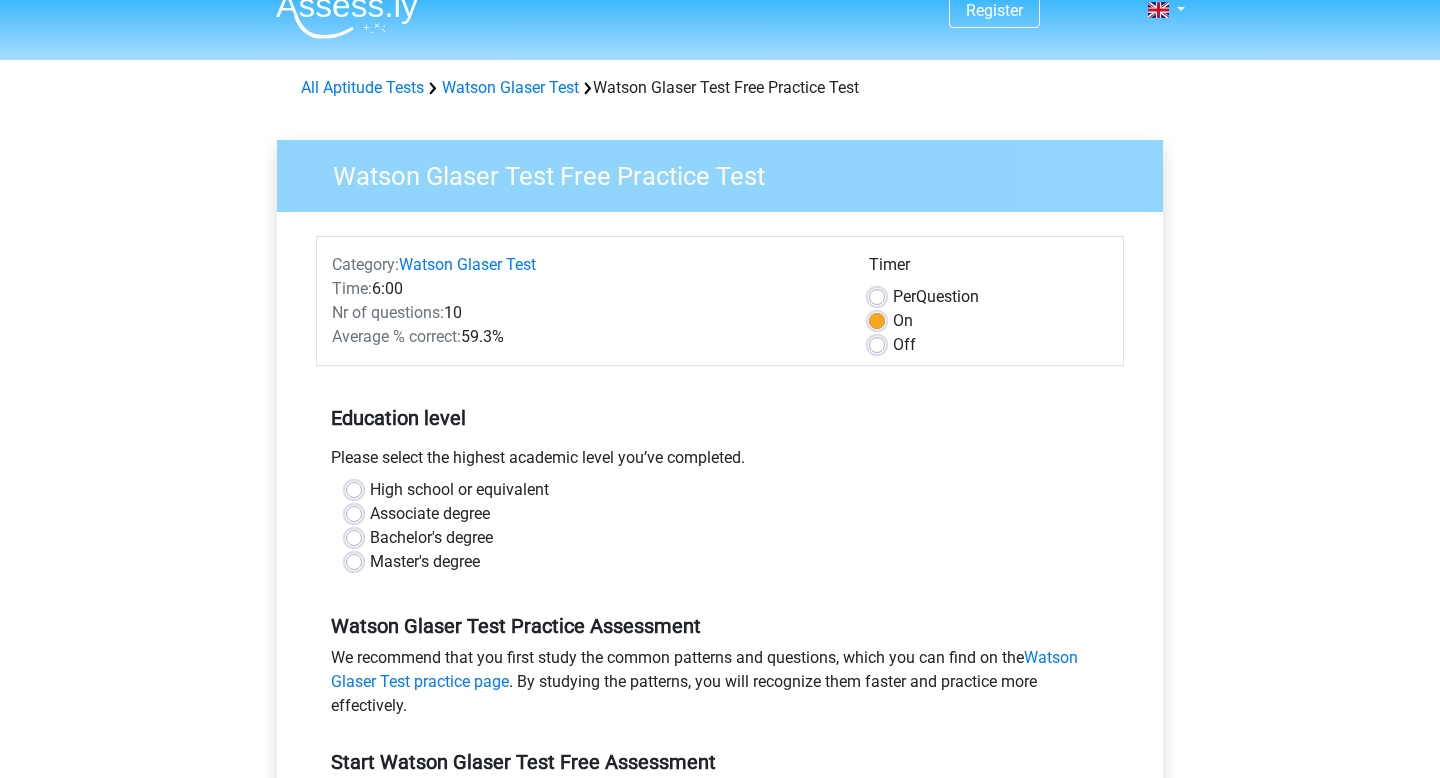 scroll, scrollTop: 33, scrollLeft: 0, axis: vertical 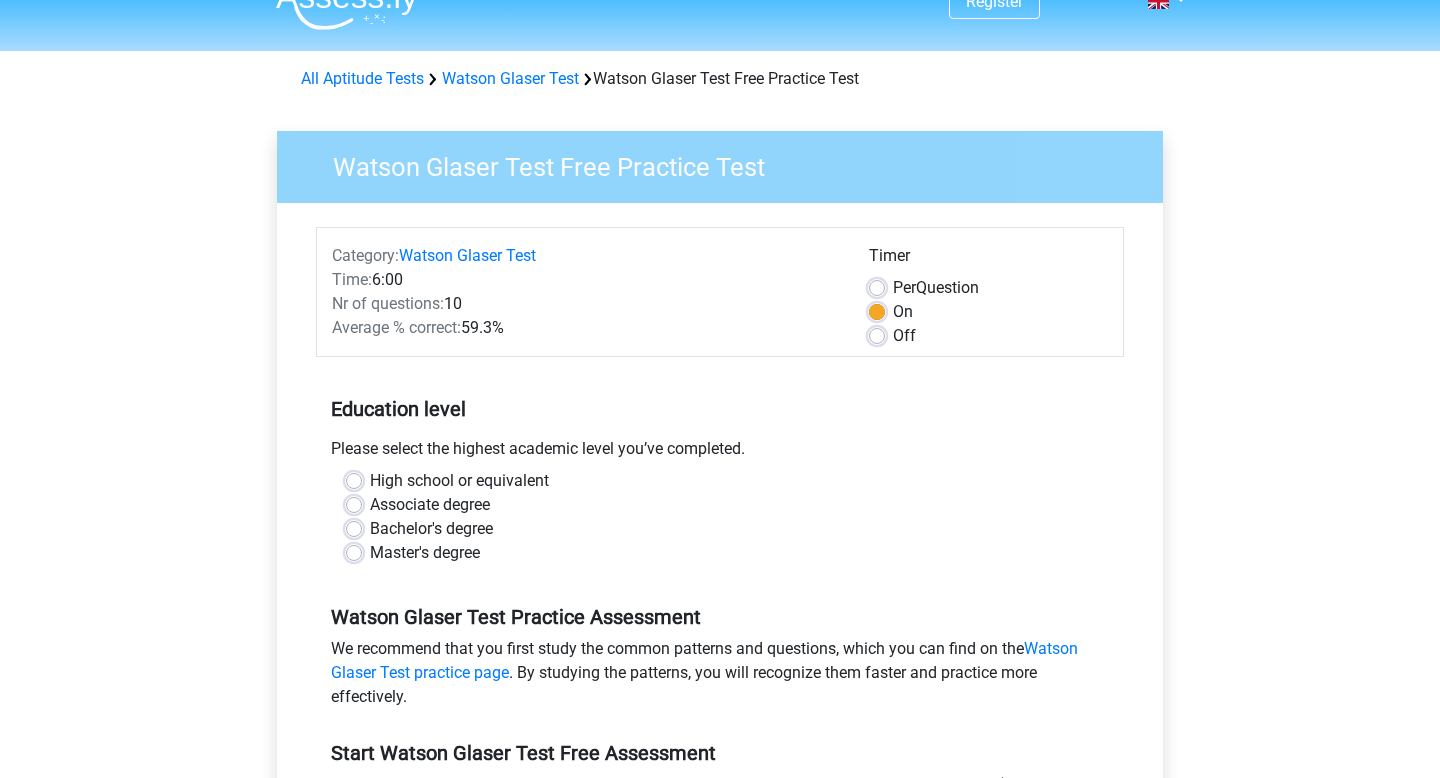 click on "High school or equivalent" at bounding box center [459, 481] 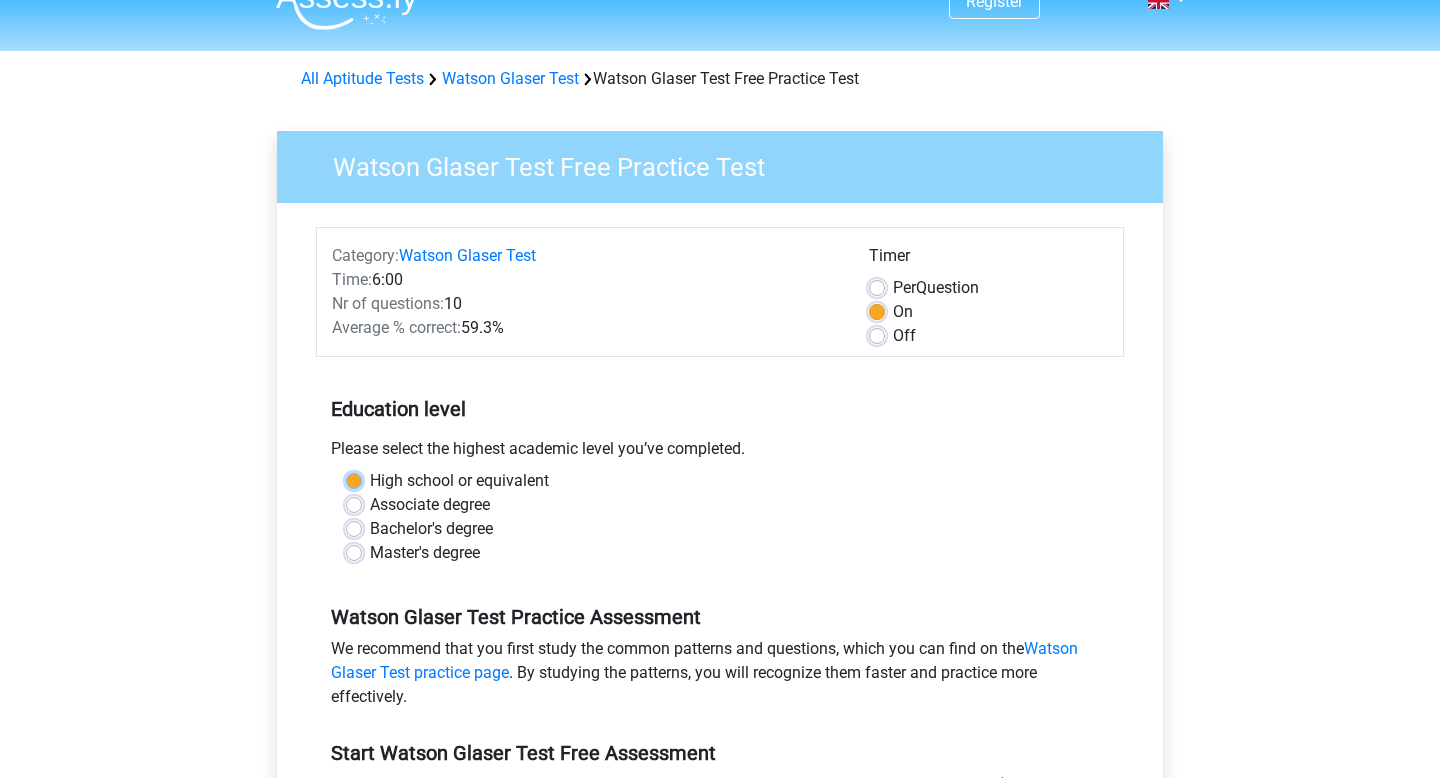 click on "High school or equivalent" at bounding box center (354, 479) 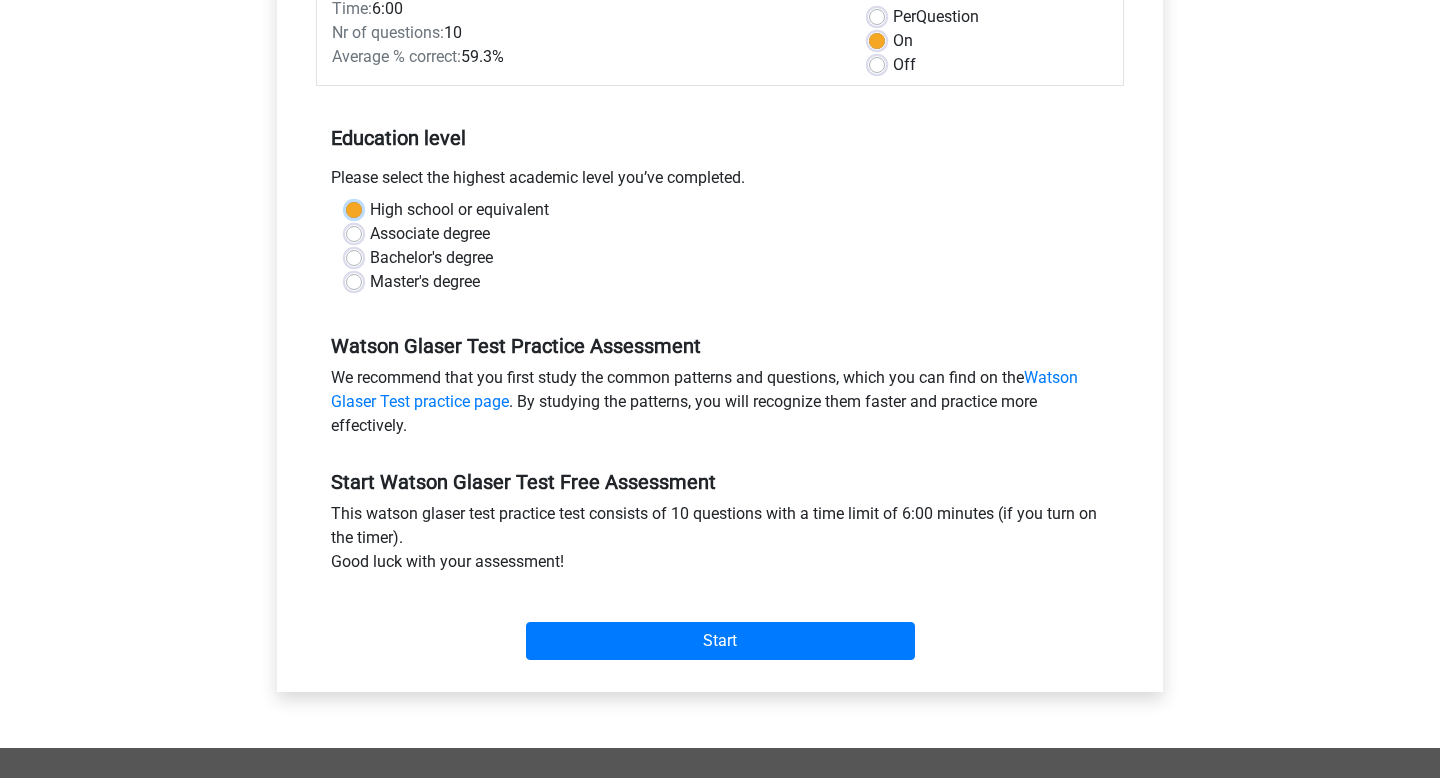 scroll, scrollTop: 359, scrollLeft: 0, axis: vertical 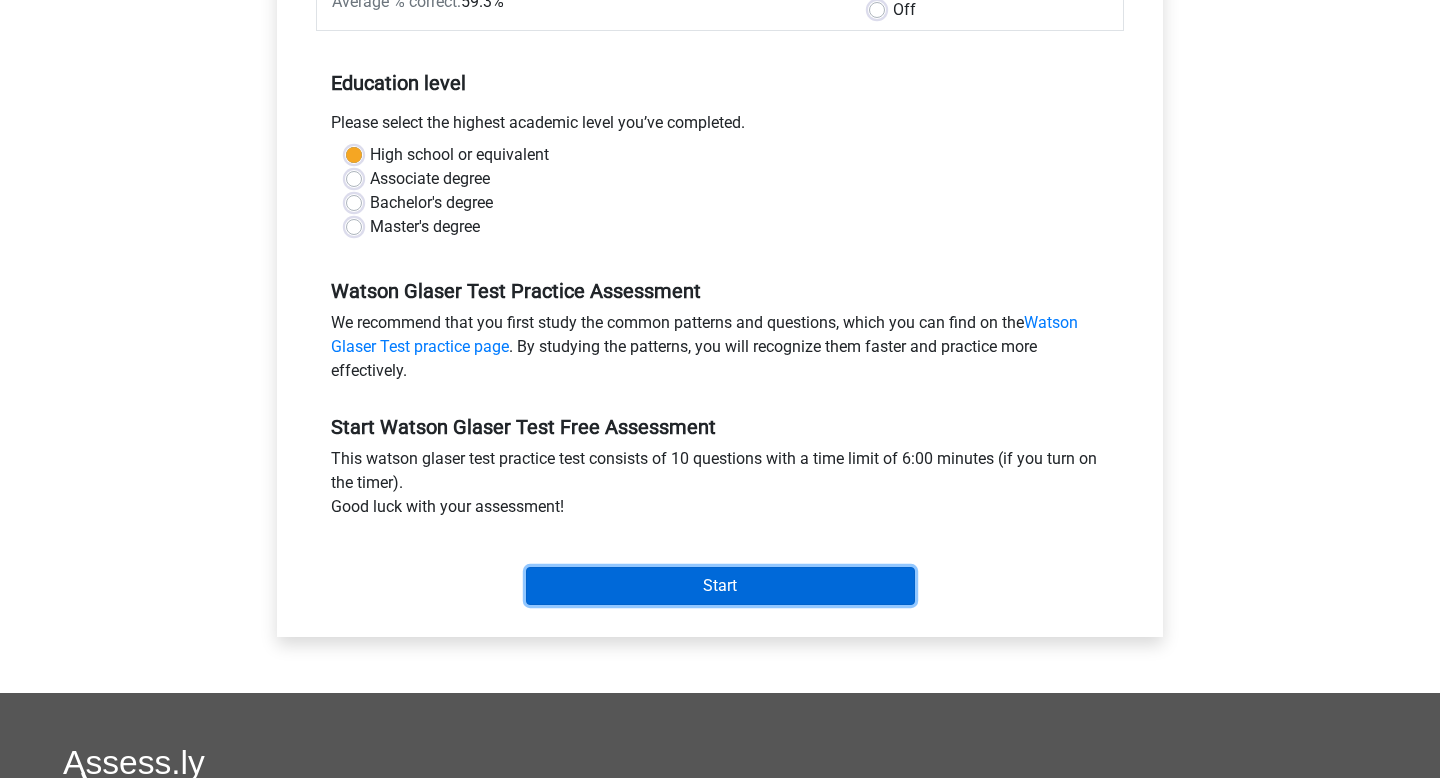 click on "Start" at bounding box center [720, 586] 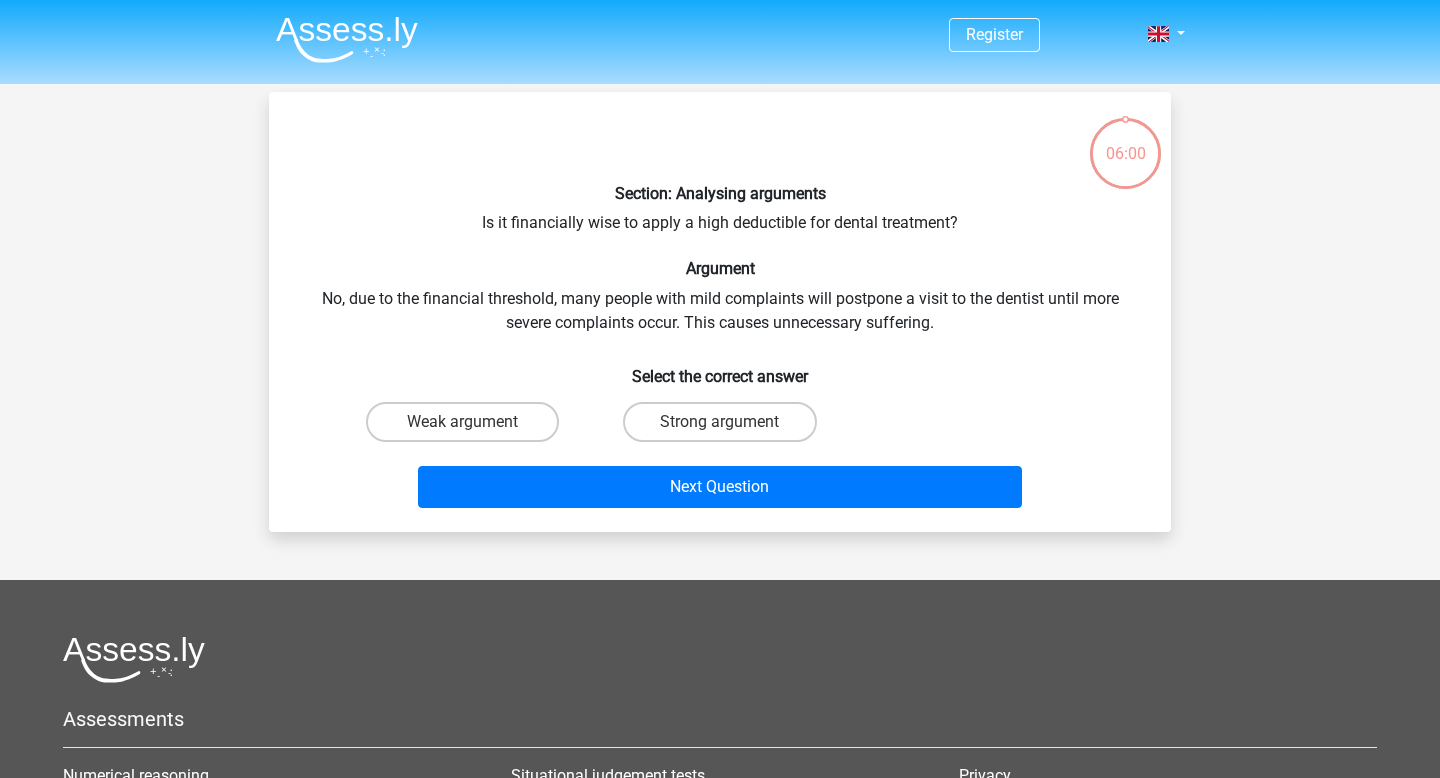 scroll, scrollTop: 0, scrollLeft: 0, axis: both 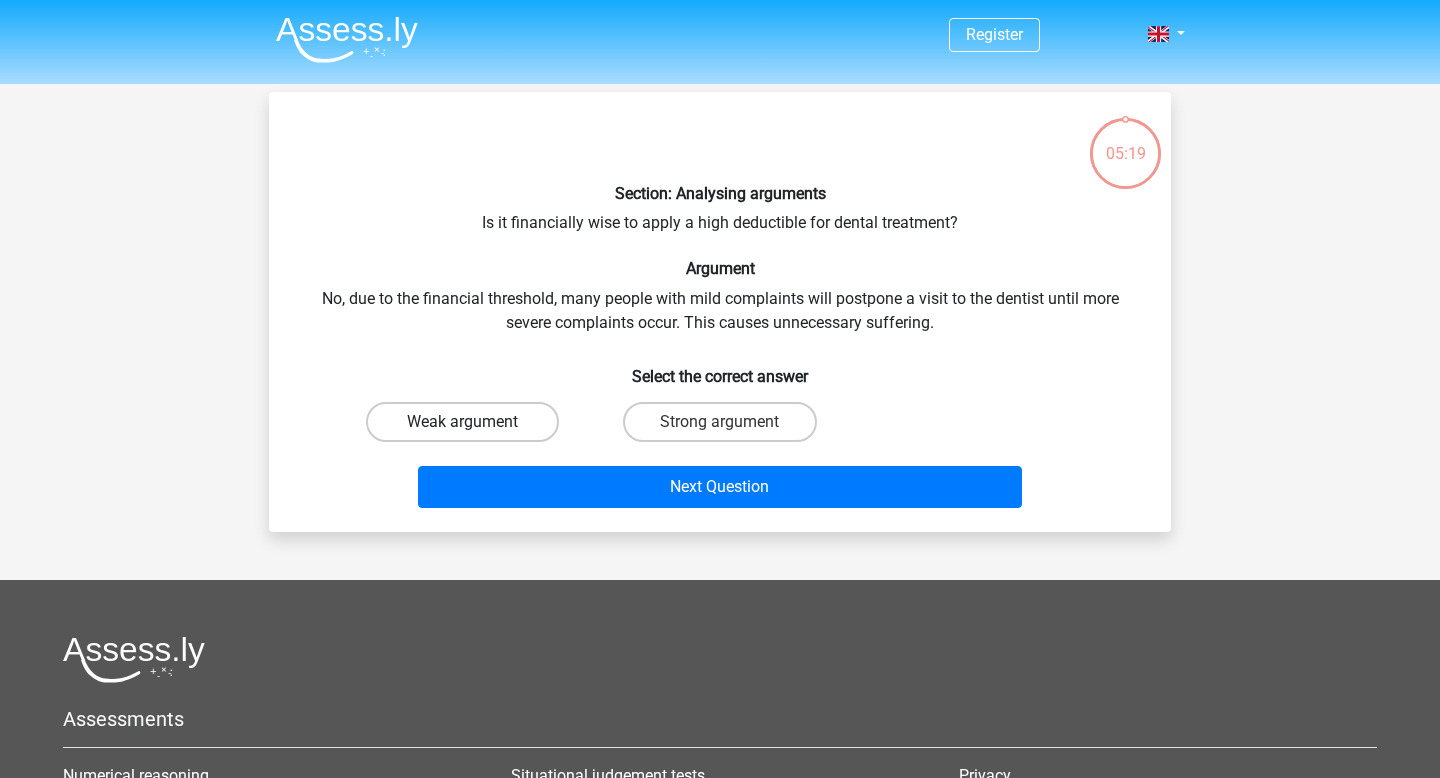 click on "Weak argument" at bounding box center [462, 422] 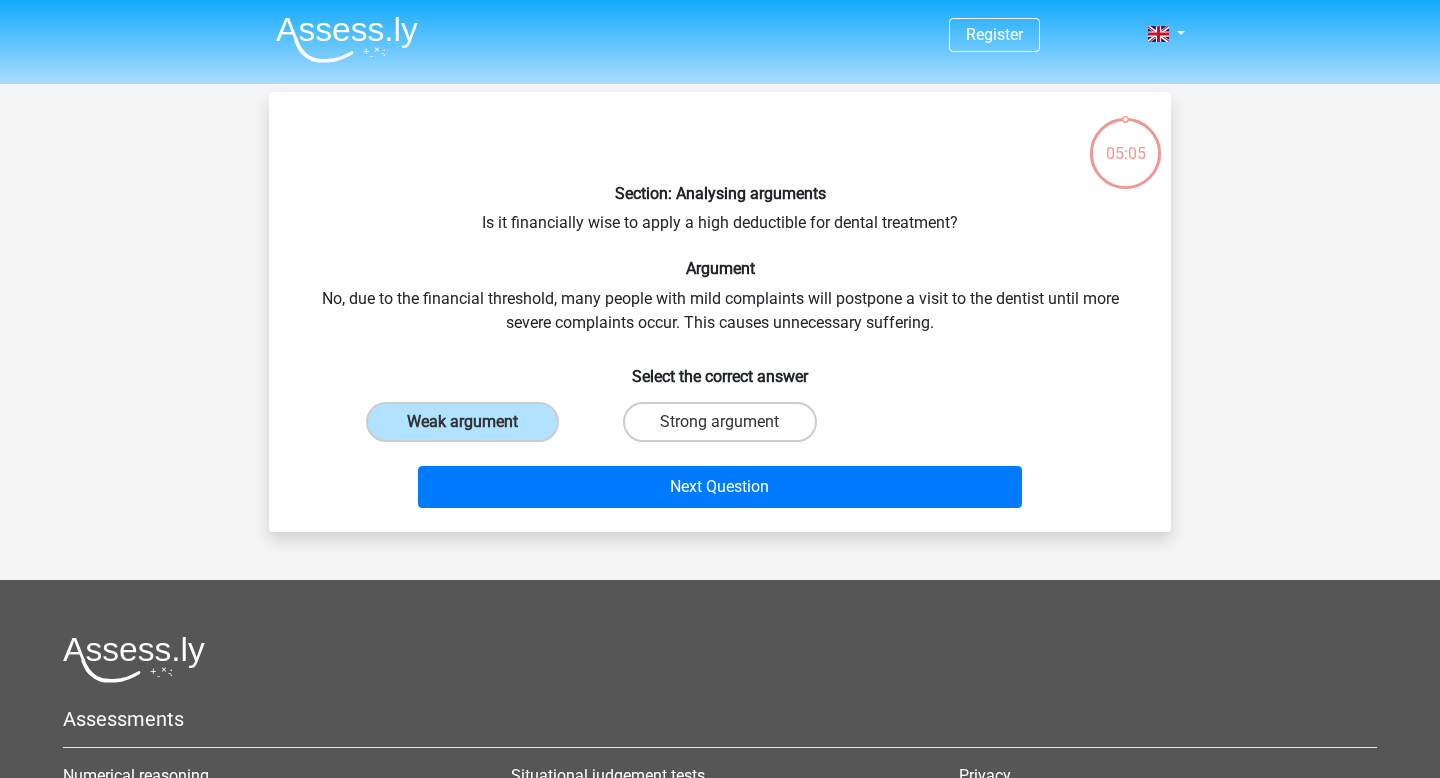 click on "Next Question" at bounding box center [720, 491] 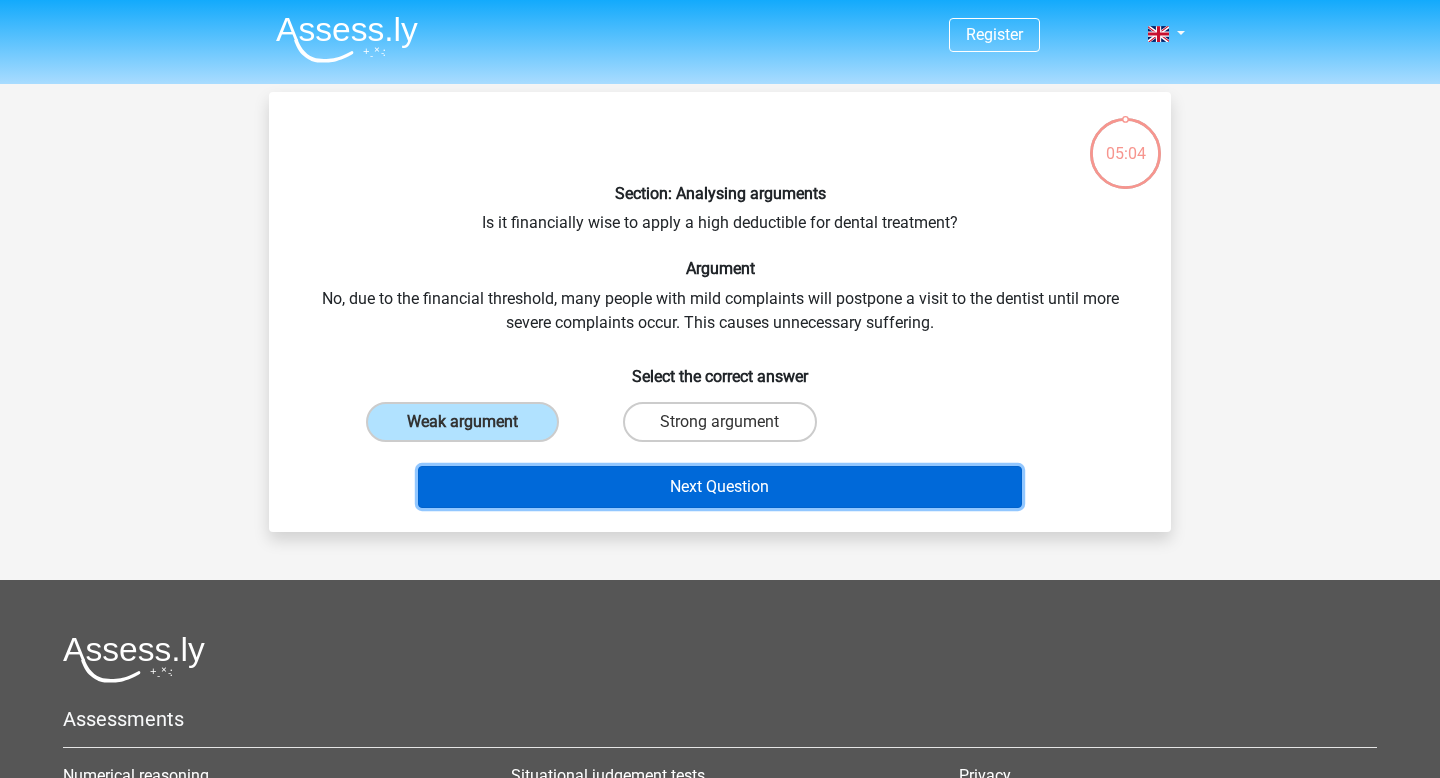 click on "Next Question" at bounding box center [720, 487] 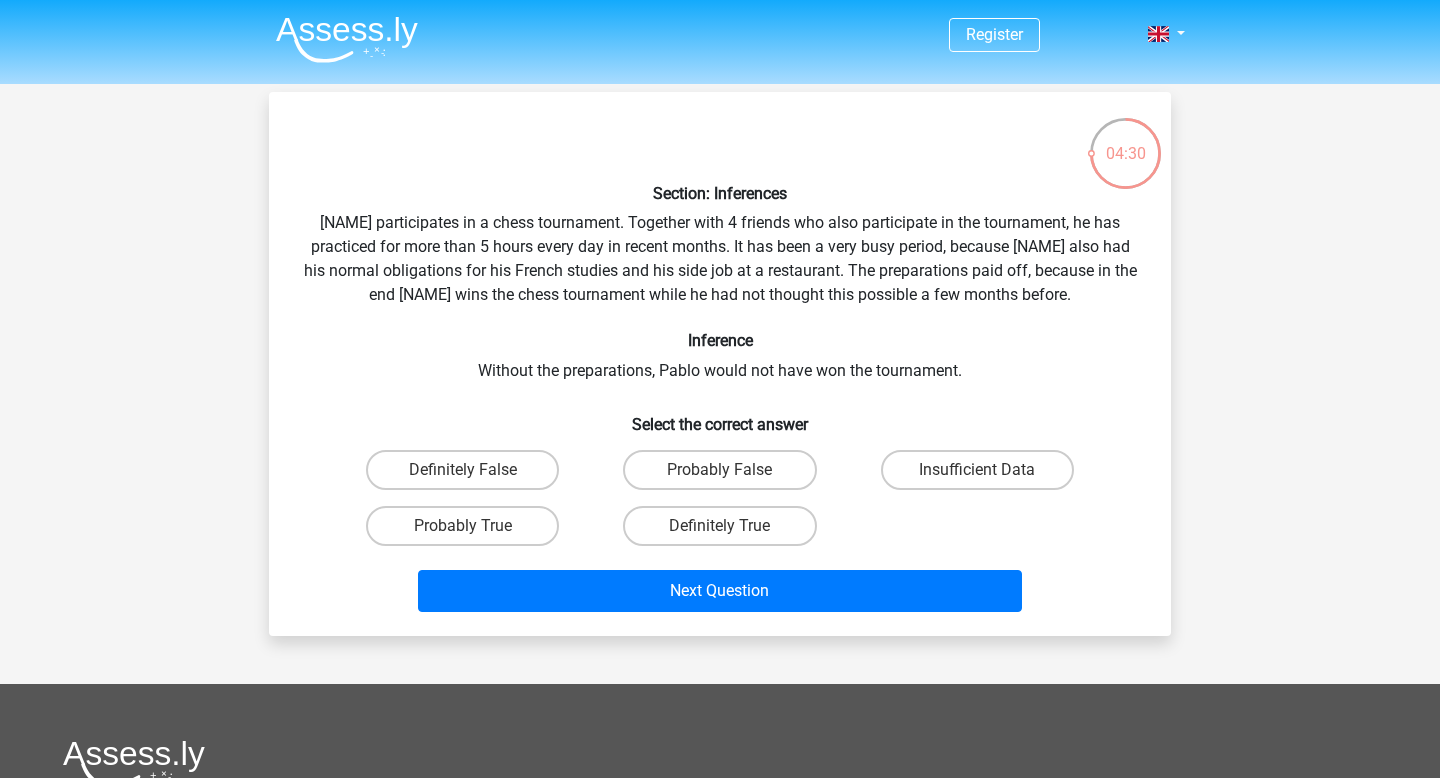 scroll, scrollTop: 3, scrollLeft: 0, axis: vertical 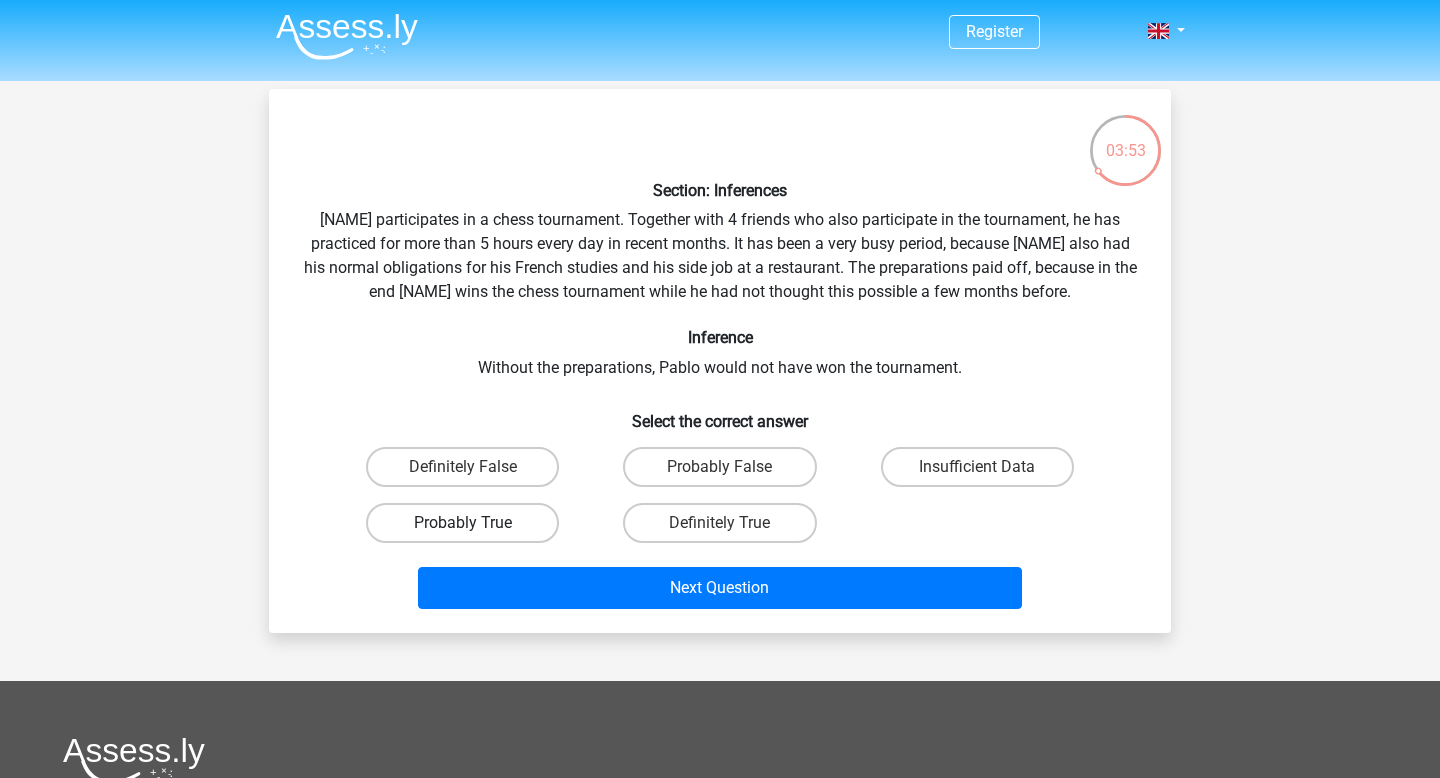 click on "Probably True" at bounding box center (462, 523) 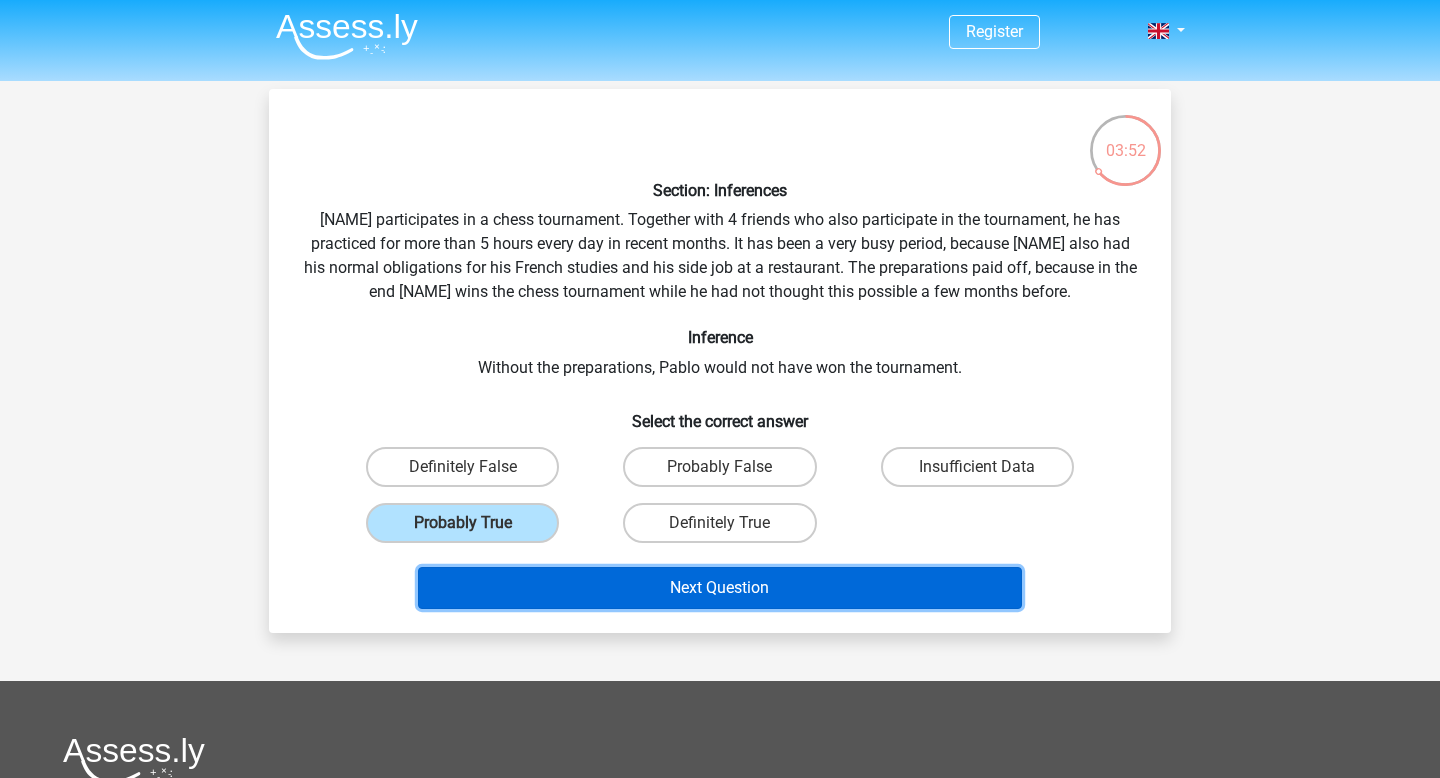 click on "Next Question" at bounding box center (720, 588) 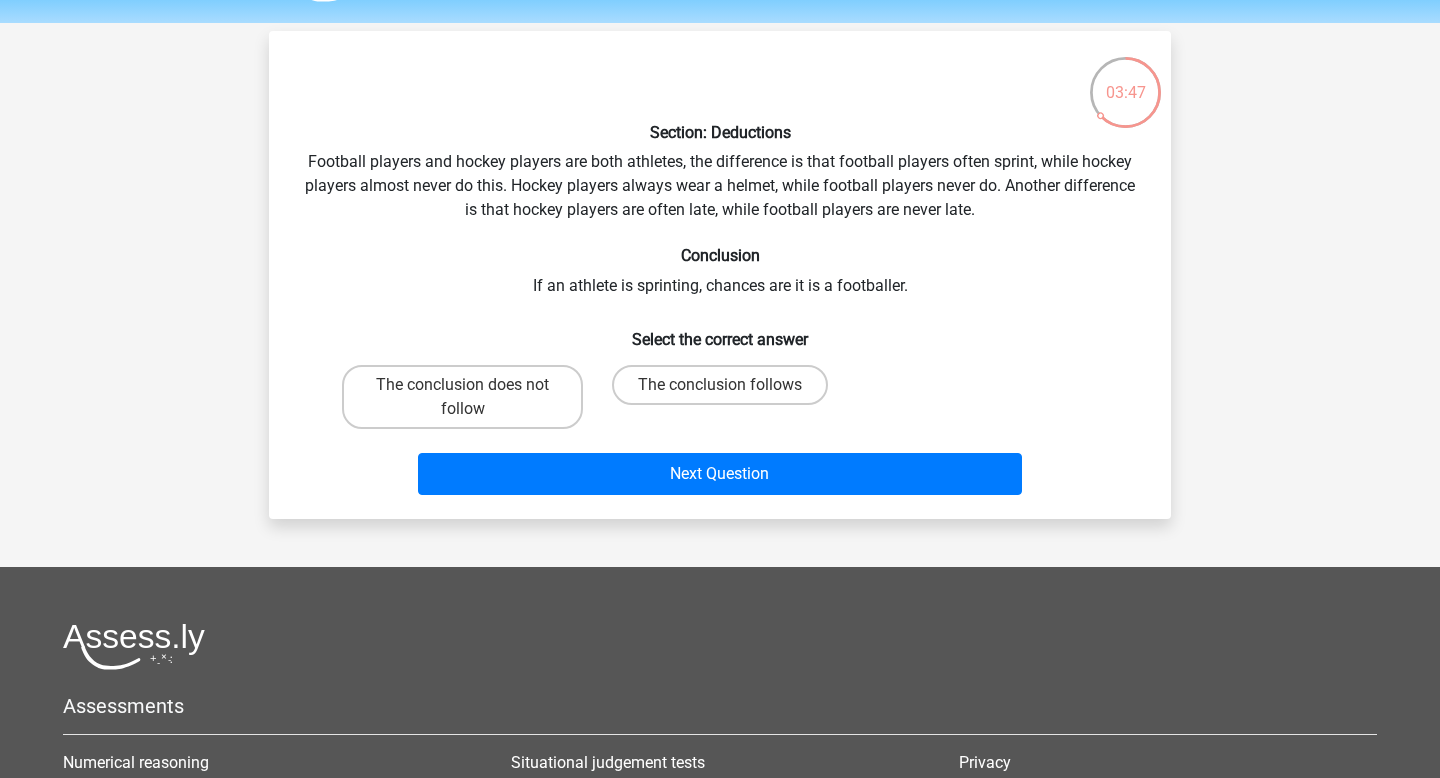 scroll, scrollTop: 47, scrollLeft: 0, axis: vertical 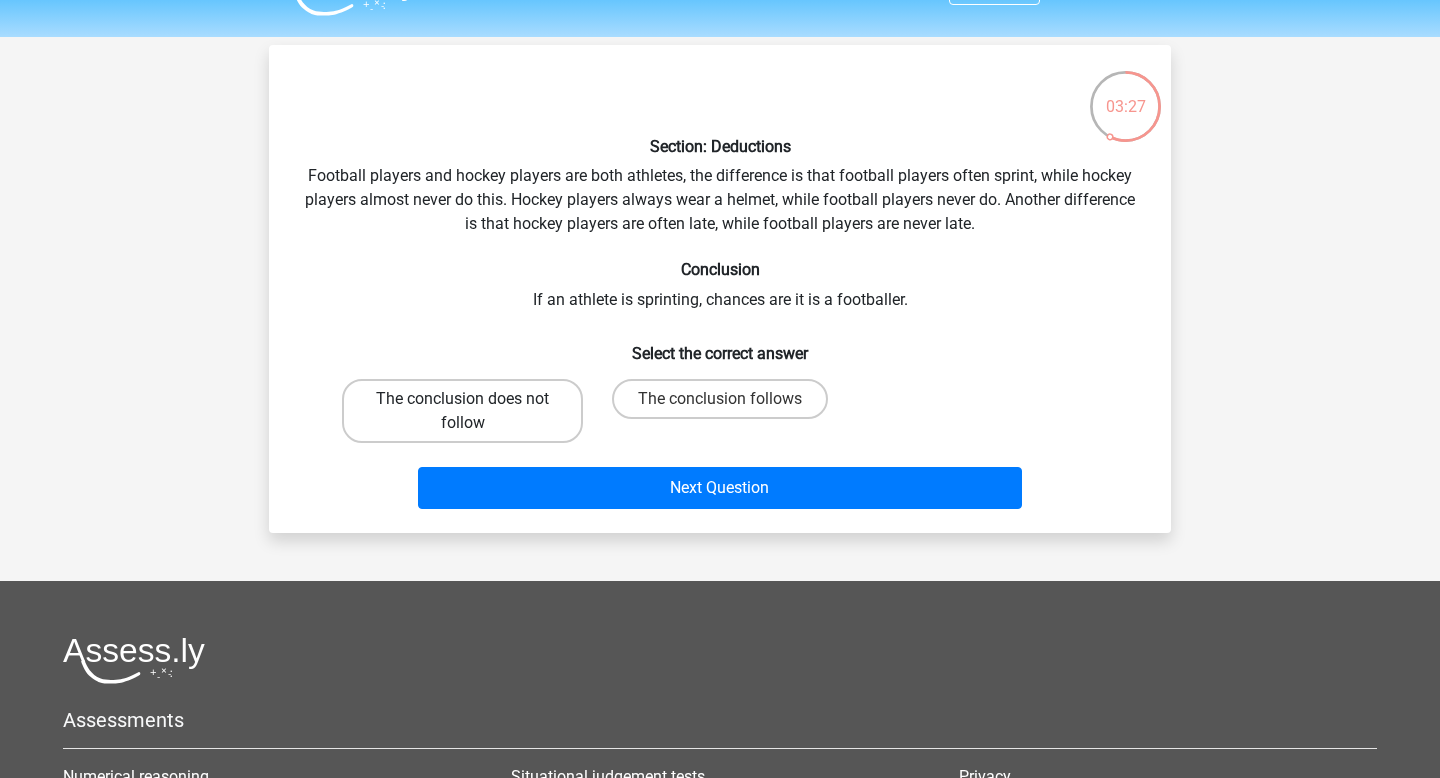 click on "The conclusion does not follow" at bounding box center [462, 411] 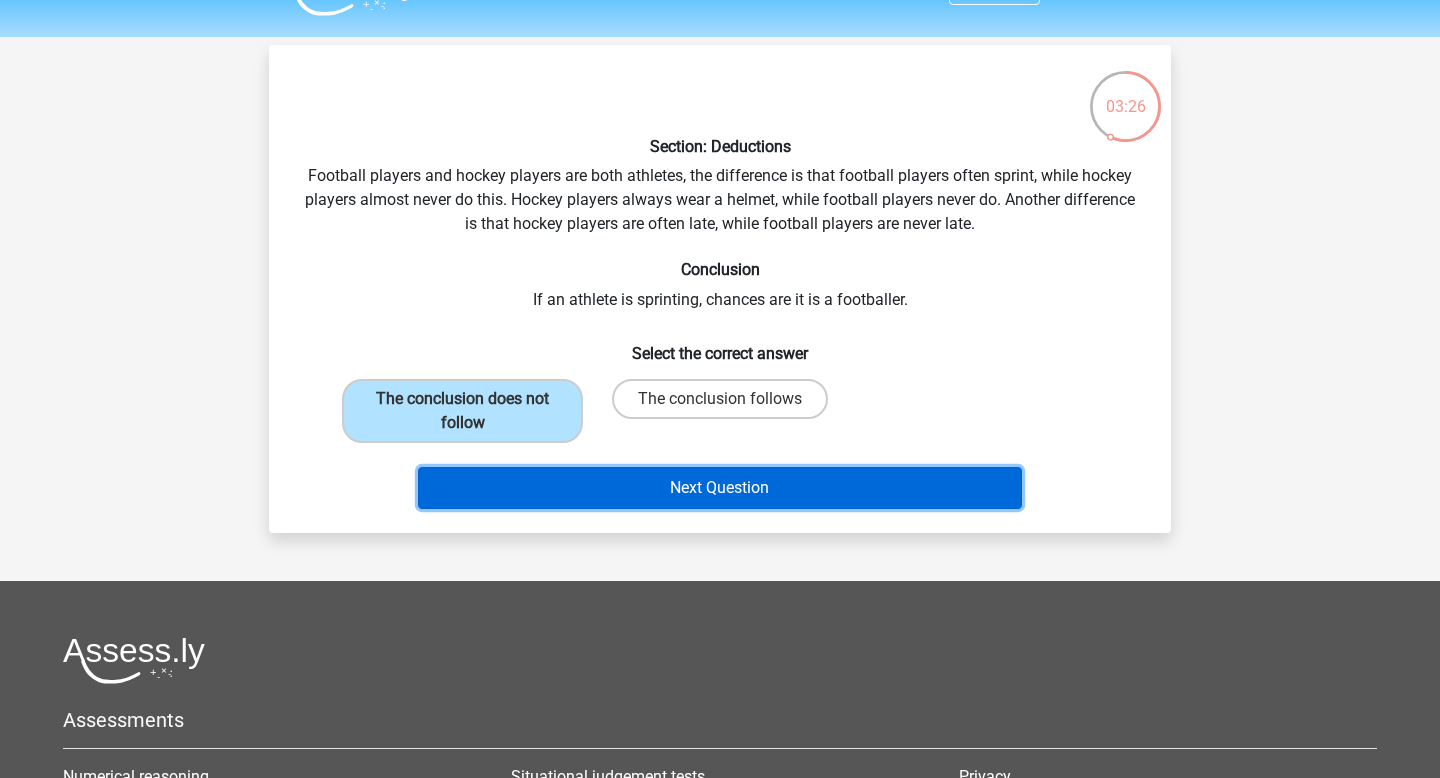 click on "Next Question" at bounding box center (720, 488) 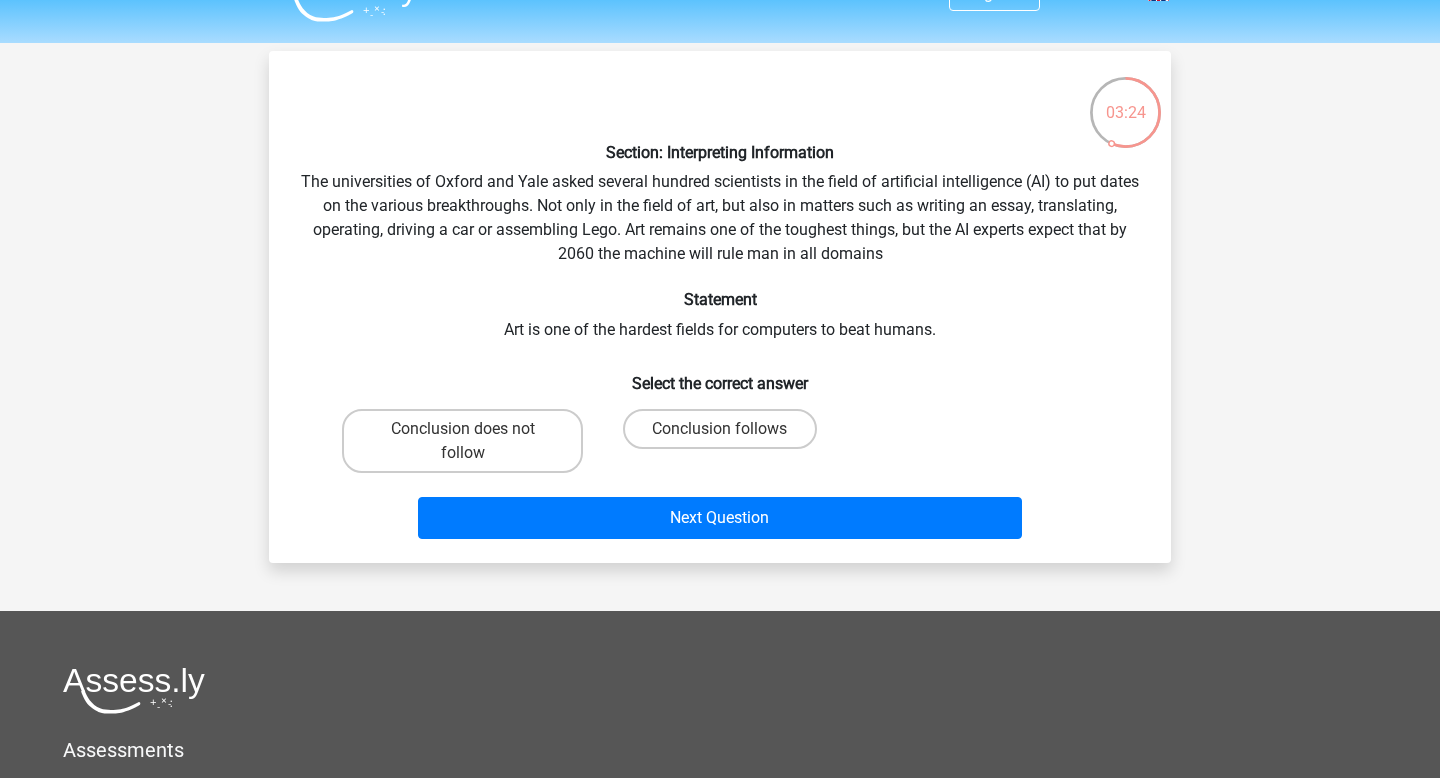 scroll, scrollTop: 35, scrollLeft: 0, axis: vertical 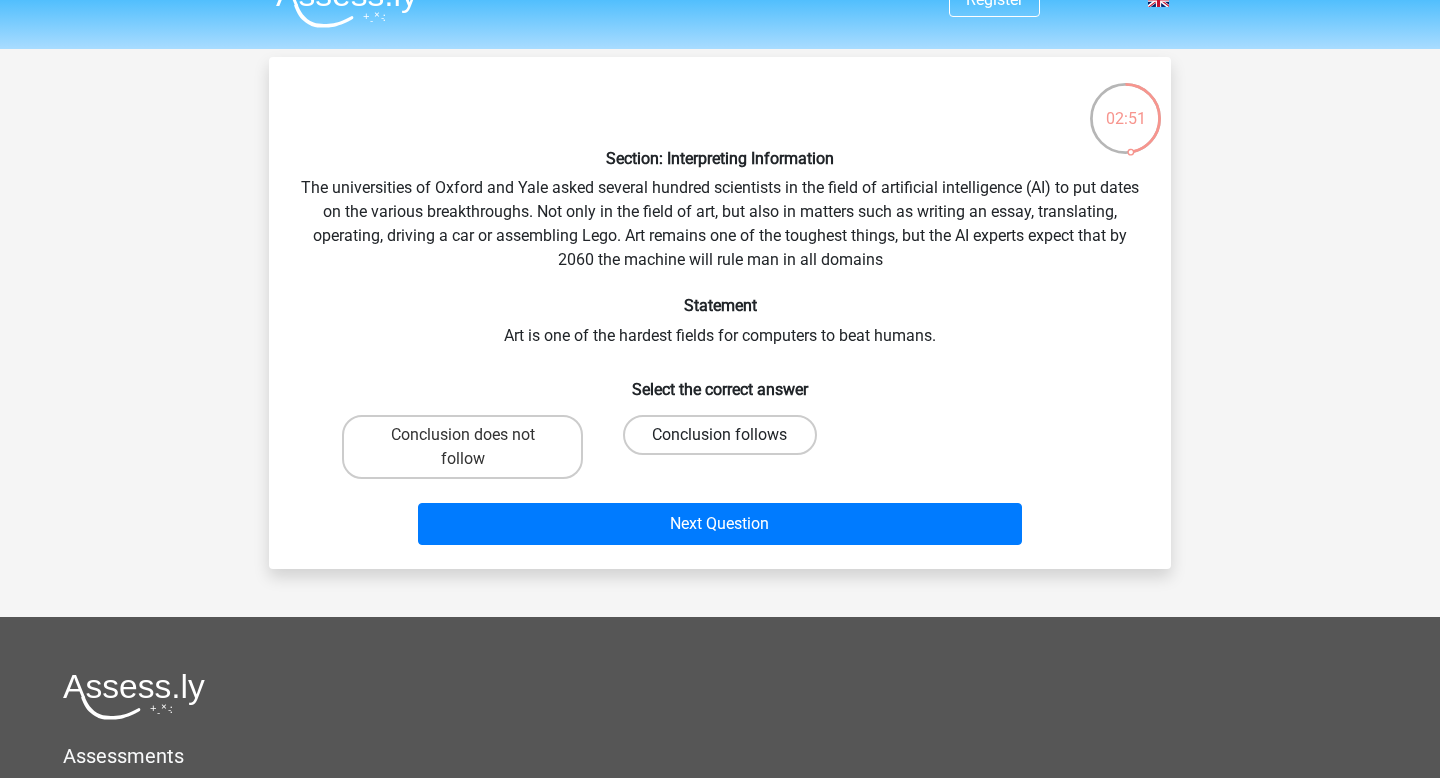 click on "Conclusion follows" at bounding box center (719, 435) 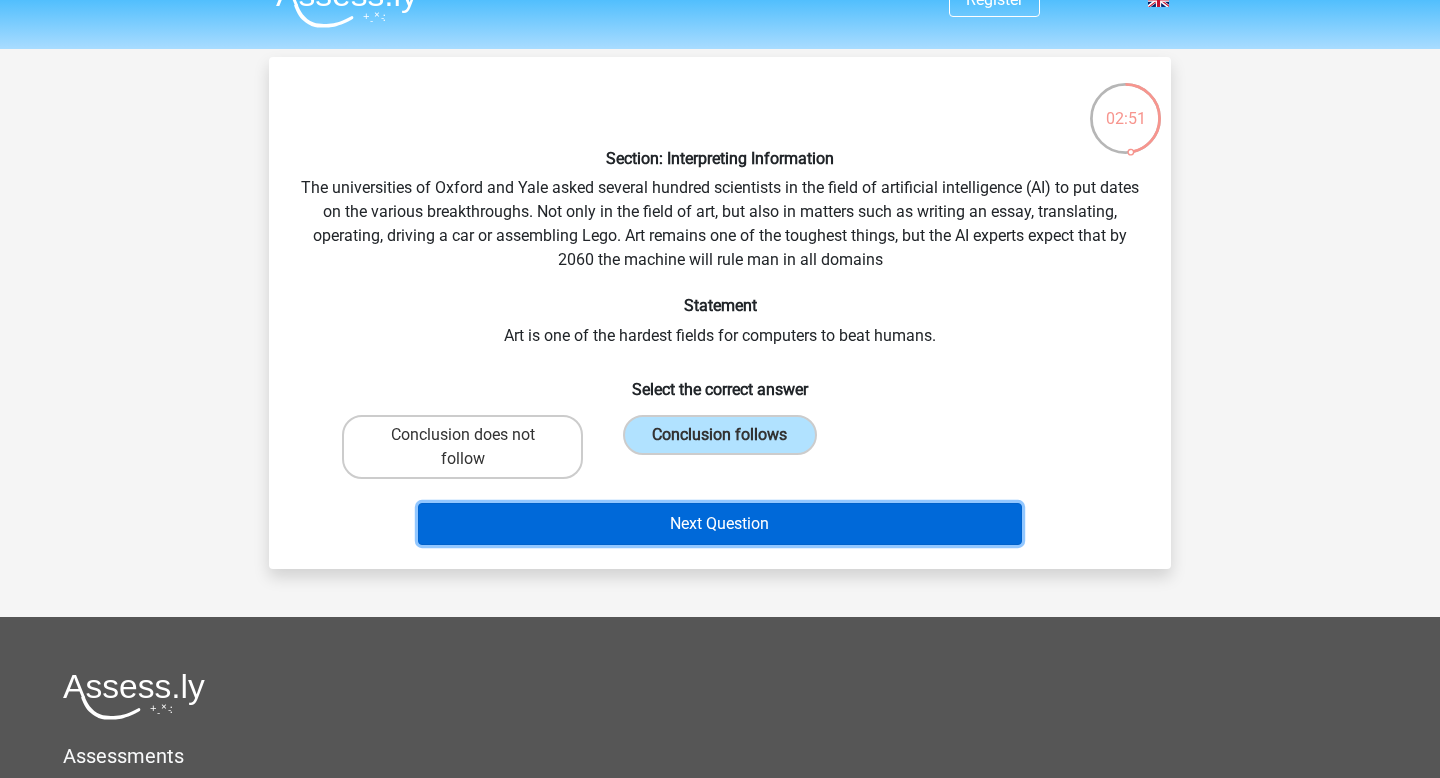 click on "Next Question" at bounding box center (720, 524) 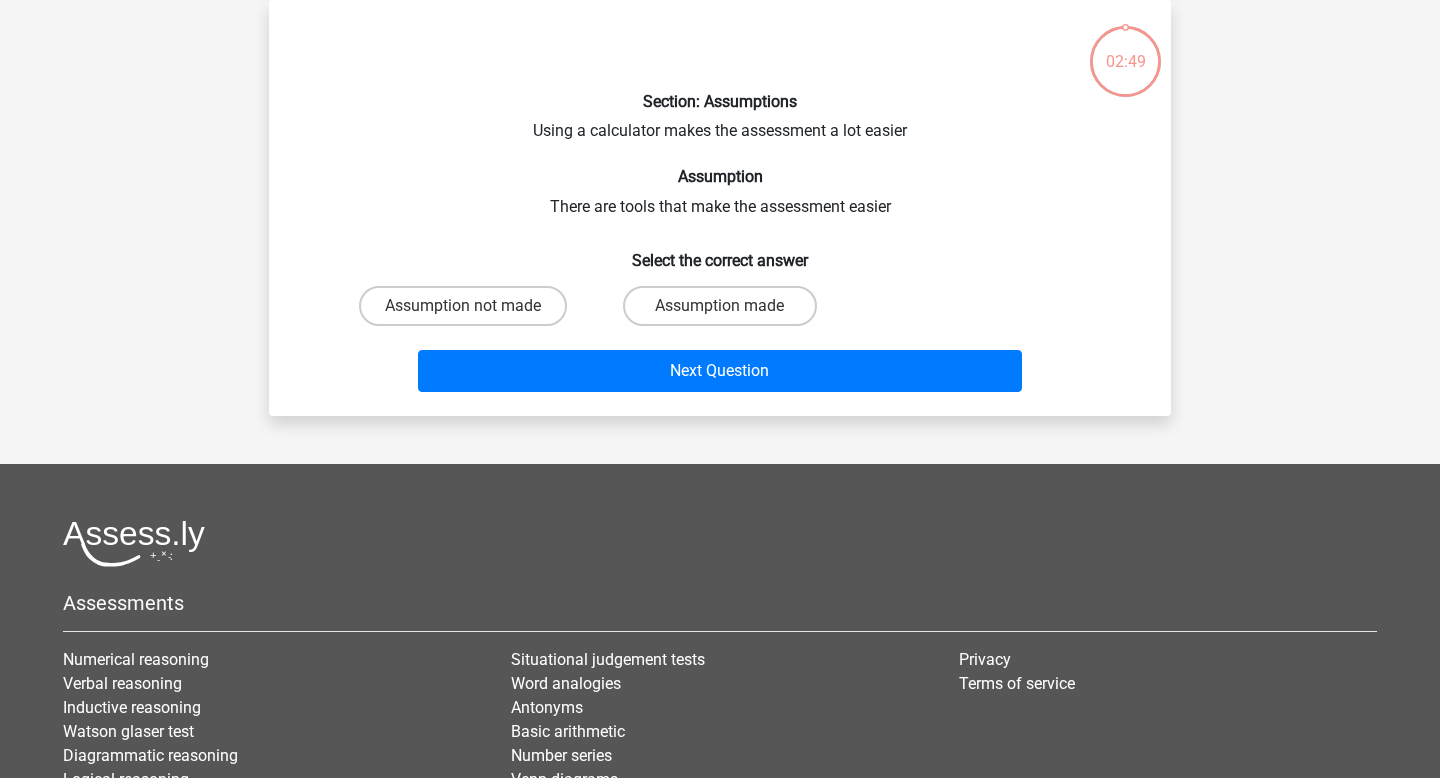 click on "Assessments
Numerical reasoning
Verbal reasoning
Inductive reasoning
Watson glaser test
Diagrammatic reasoning
Logical reasoning
Antonyms" at bounding box center [720, 728] 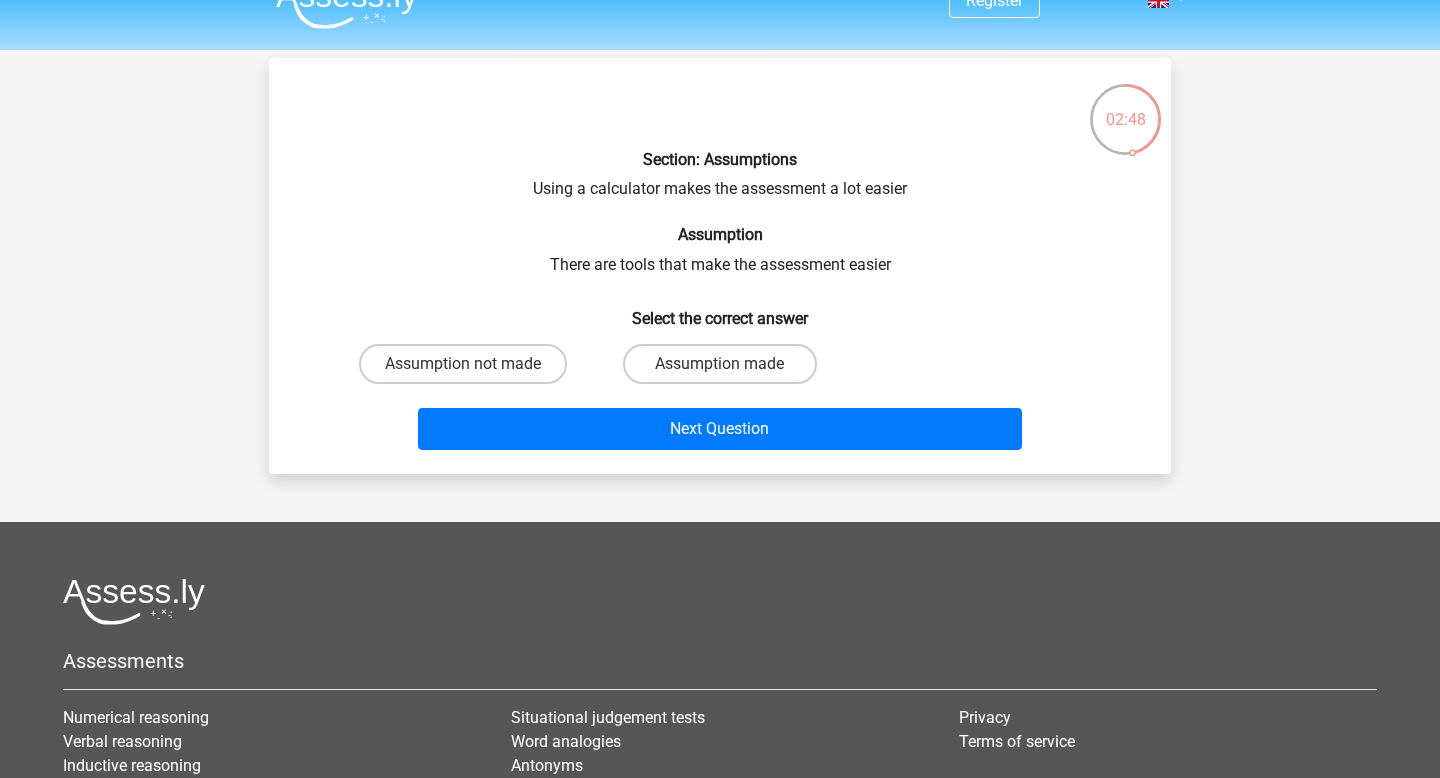 scroll, scrollTop: 0, scrollLeft: 0, axis: both 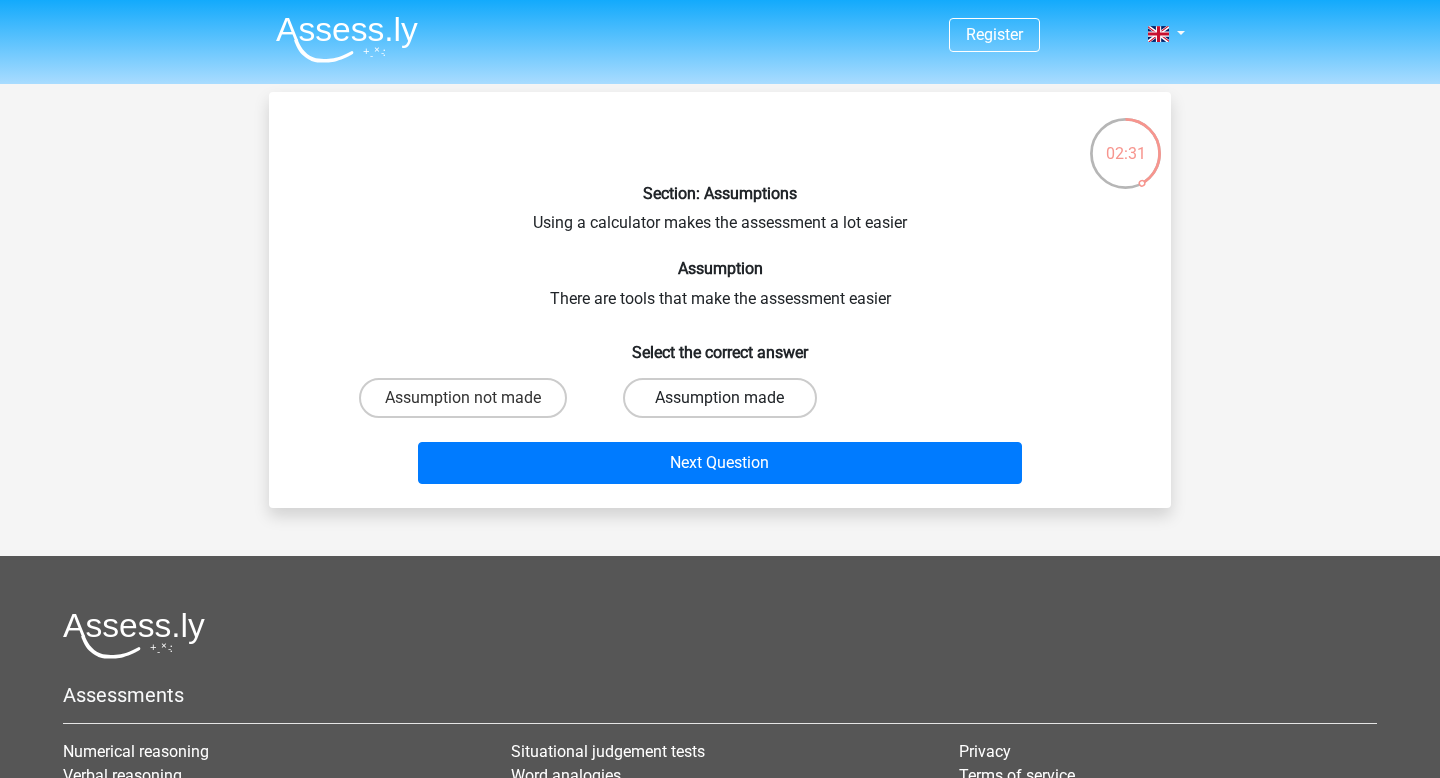 click on "Assumption made" at bounding box center [719, 398] 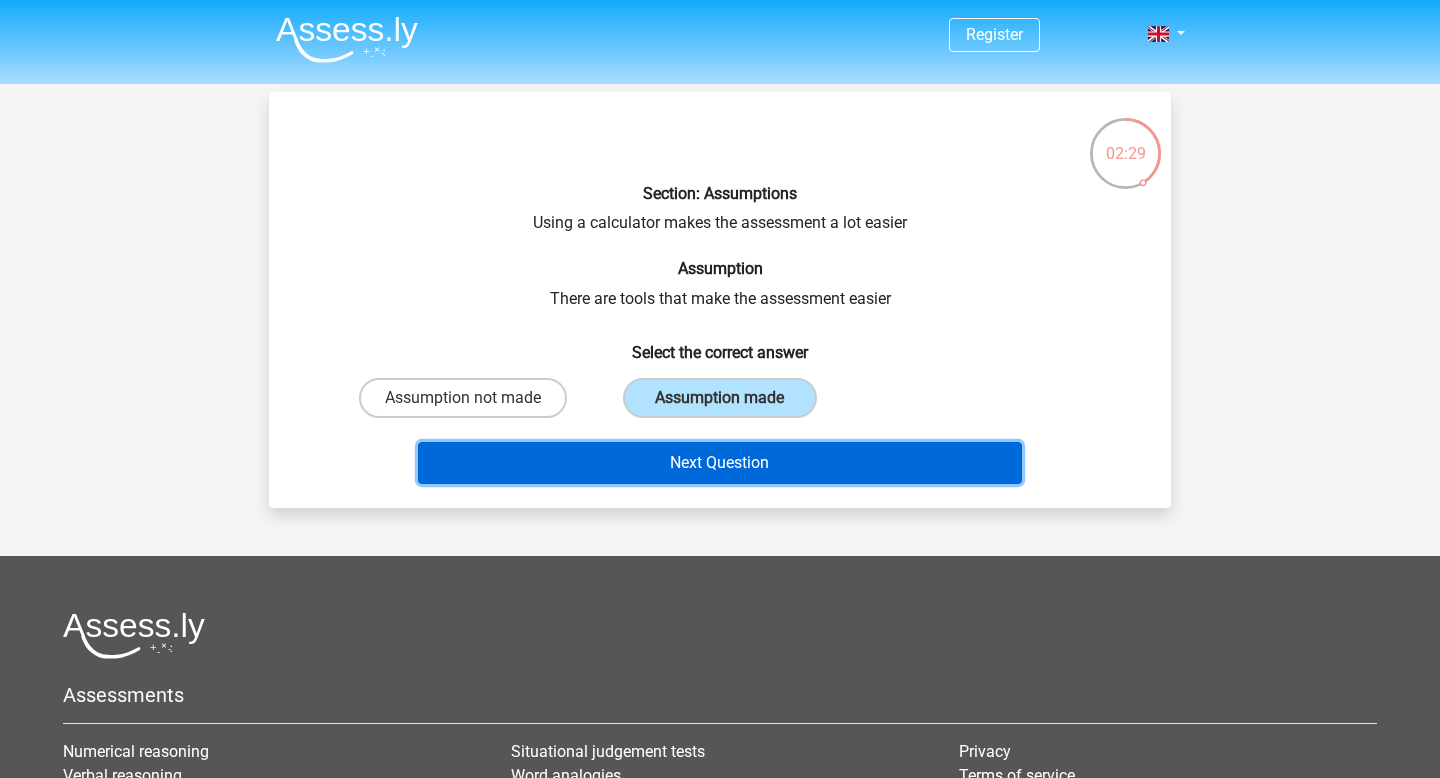 click on "Next Question" at bounding box center (720, 463) 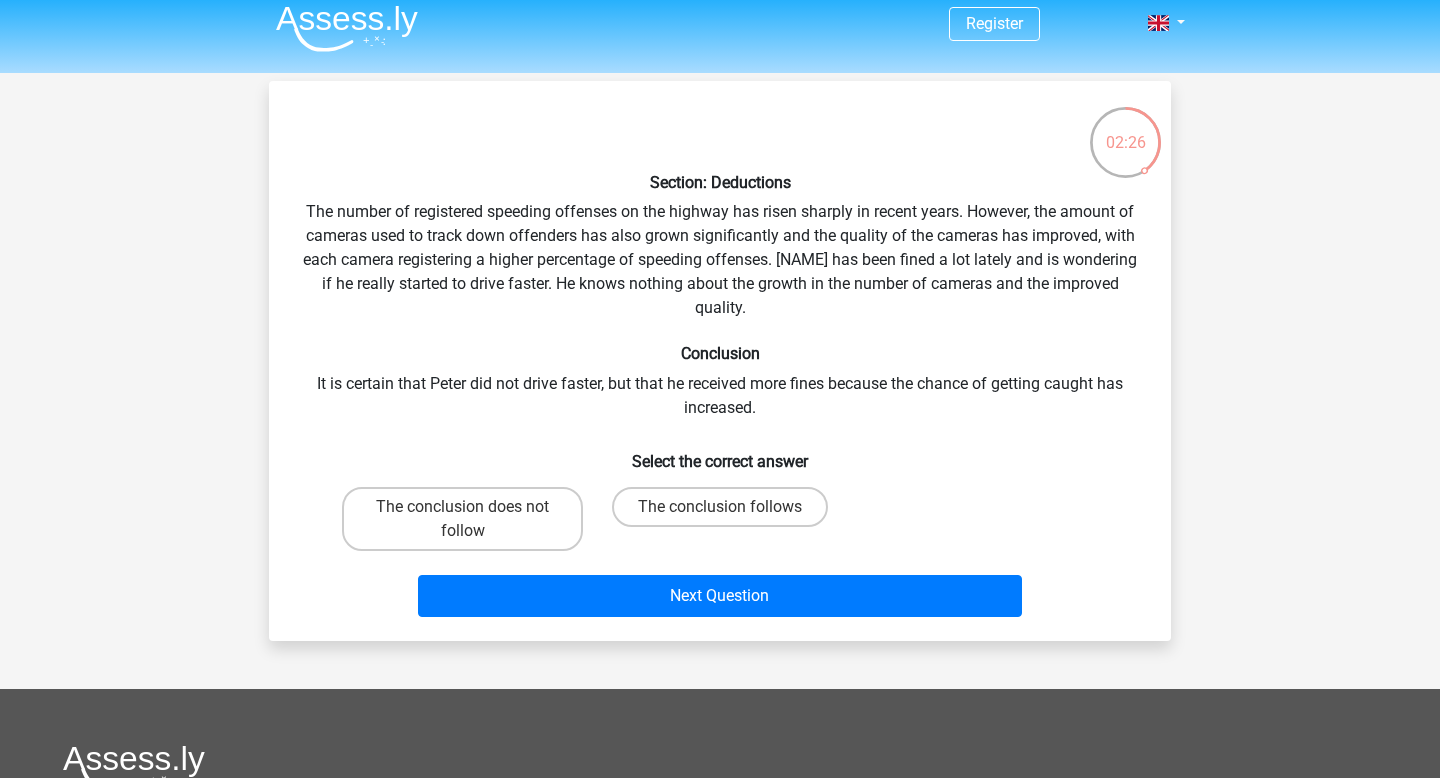 scroll, scrollTop: 0, scrollLeft: 0, axis: both 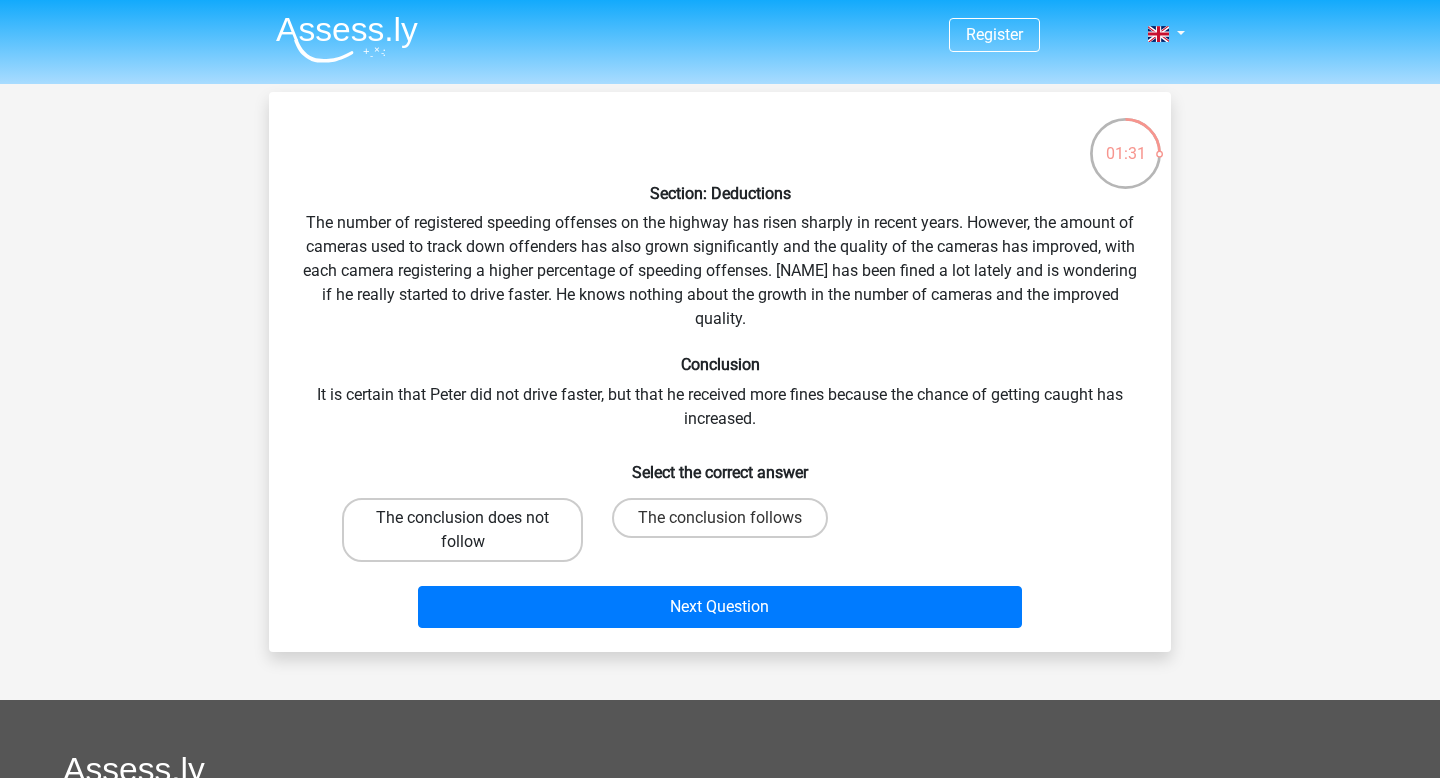 click on "The conclusion does not follow" at bounding box center (462, 530) 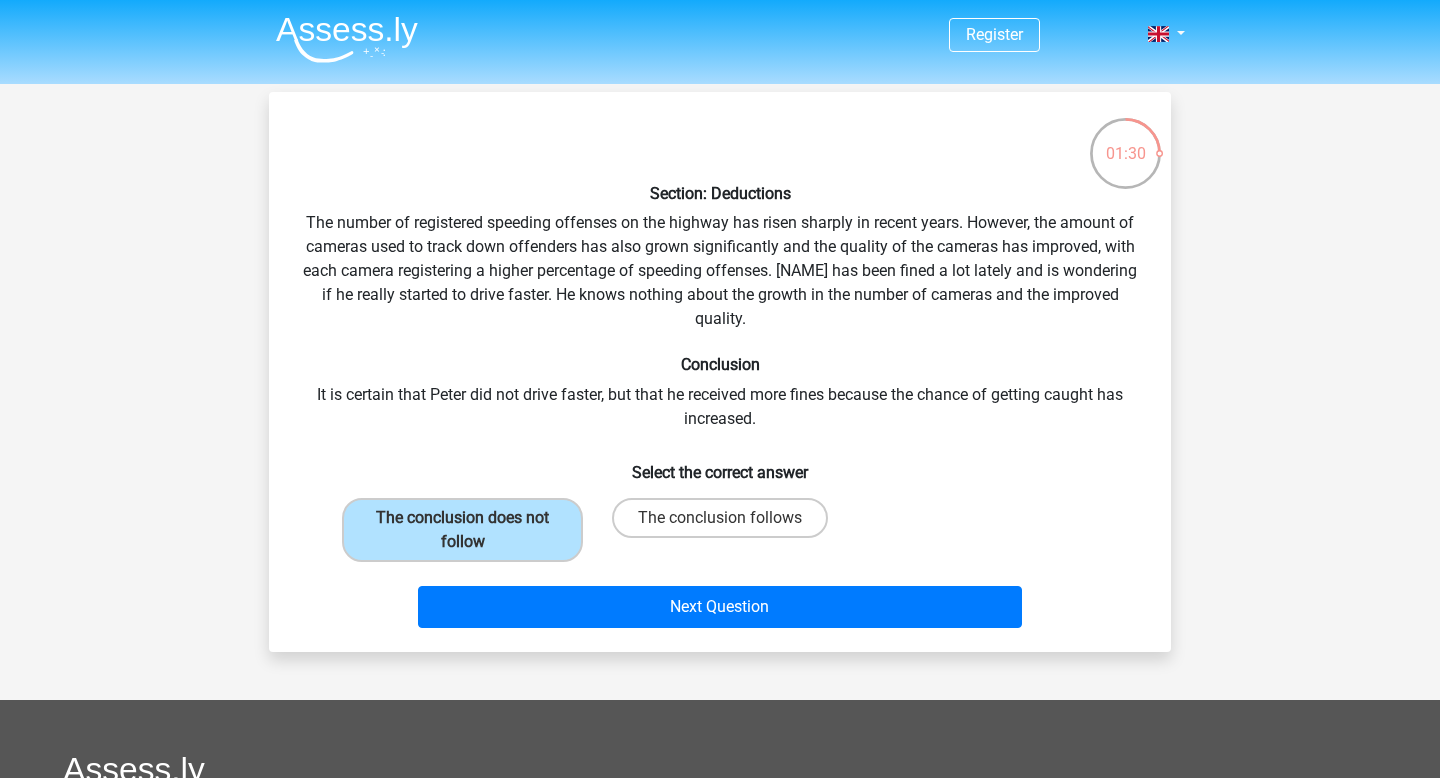 click on "Next Question" at bounding box center [720, 611] 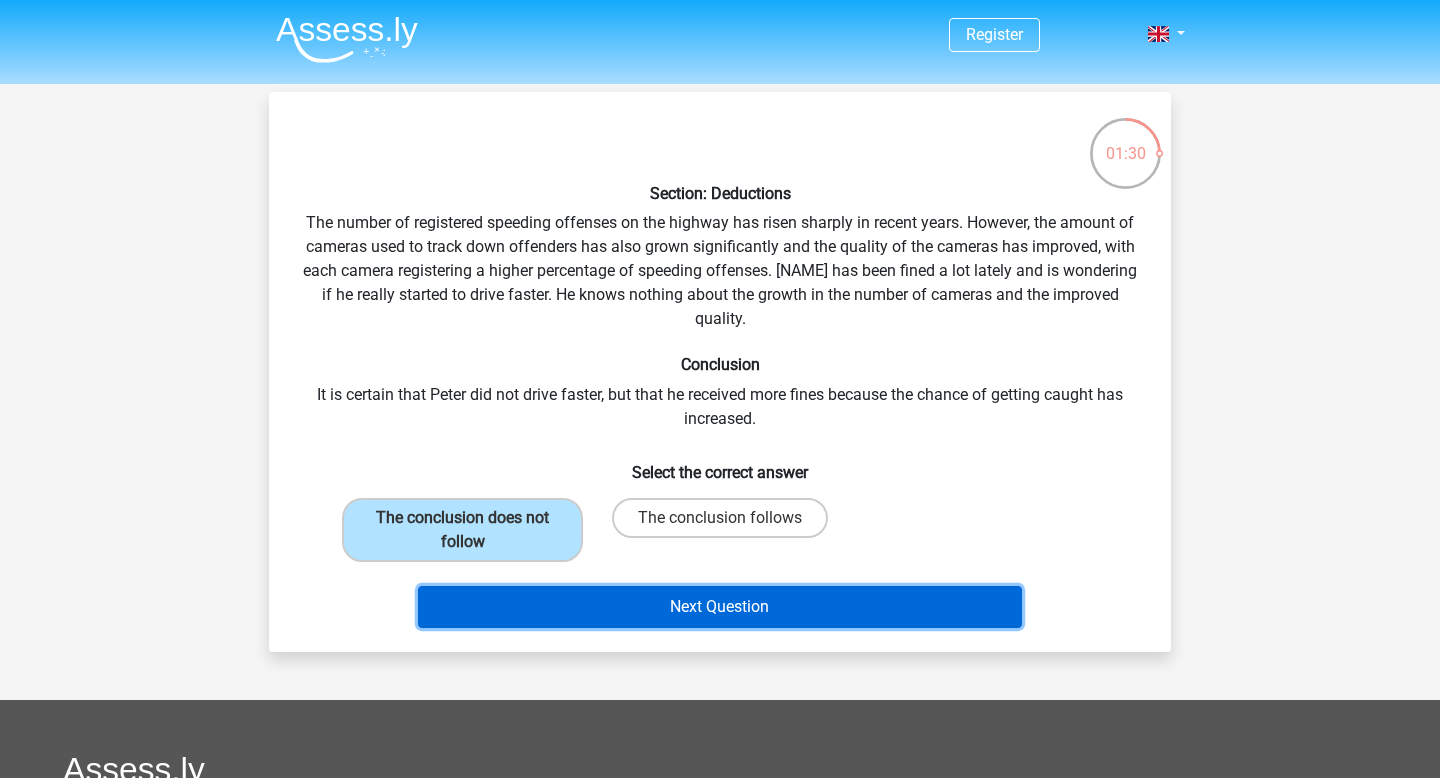 click on "Next Question" at bounding box center [720, 607] 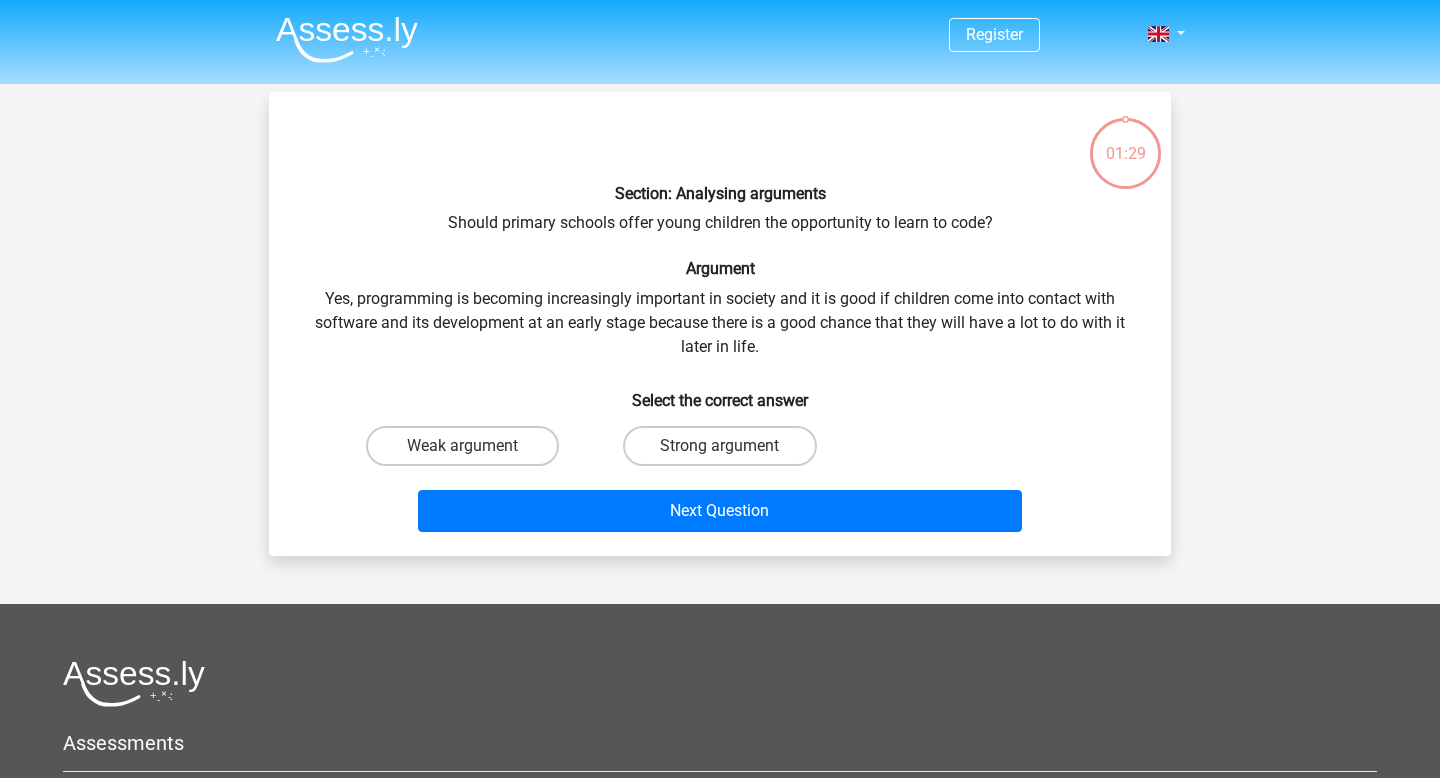 scroll, scrollTop: 92, scrollLeft: 0, axis: vertical 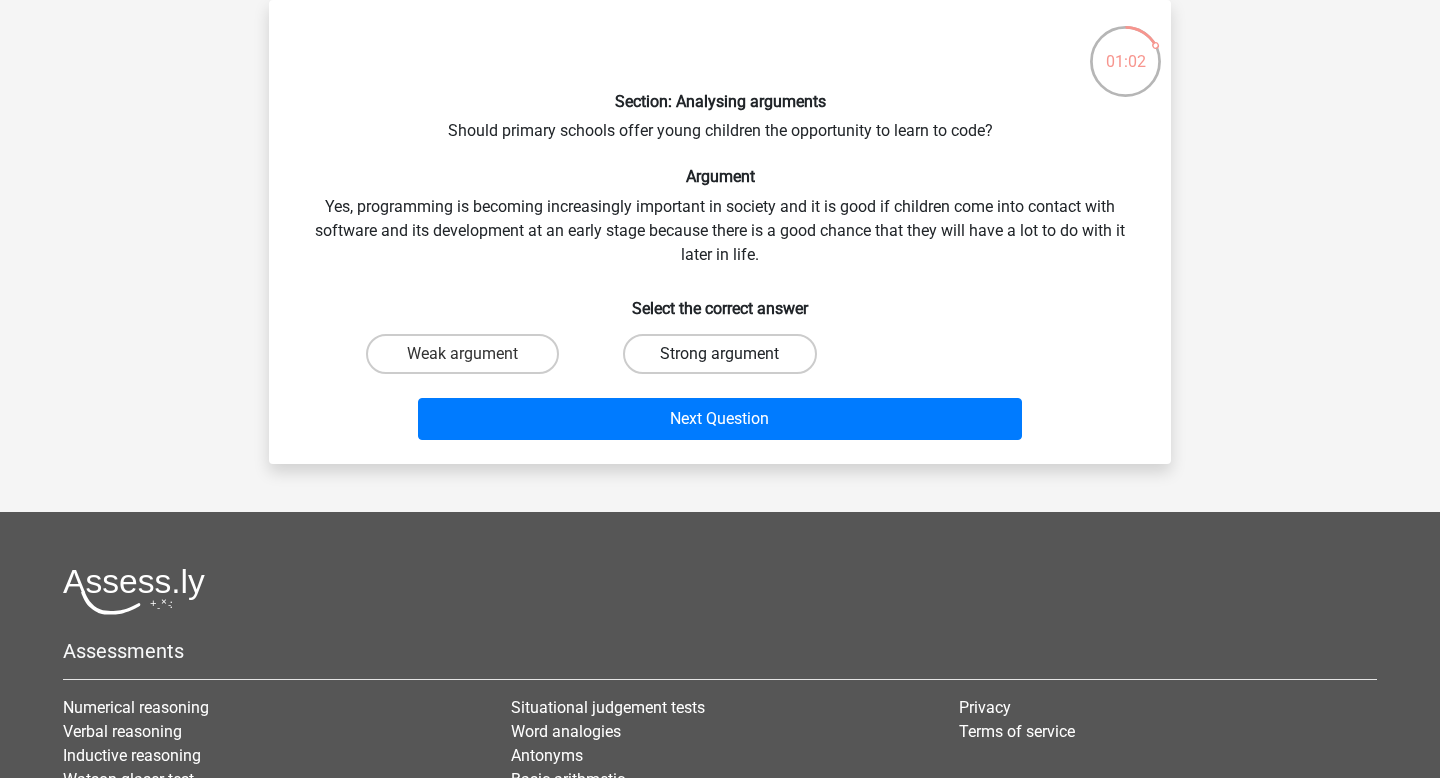 click on "Strong argument" at bounding box center (719, 354) 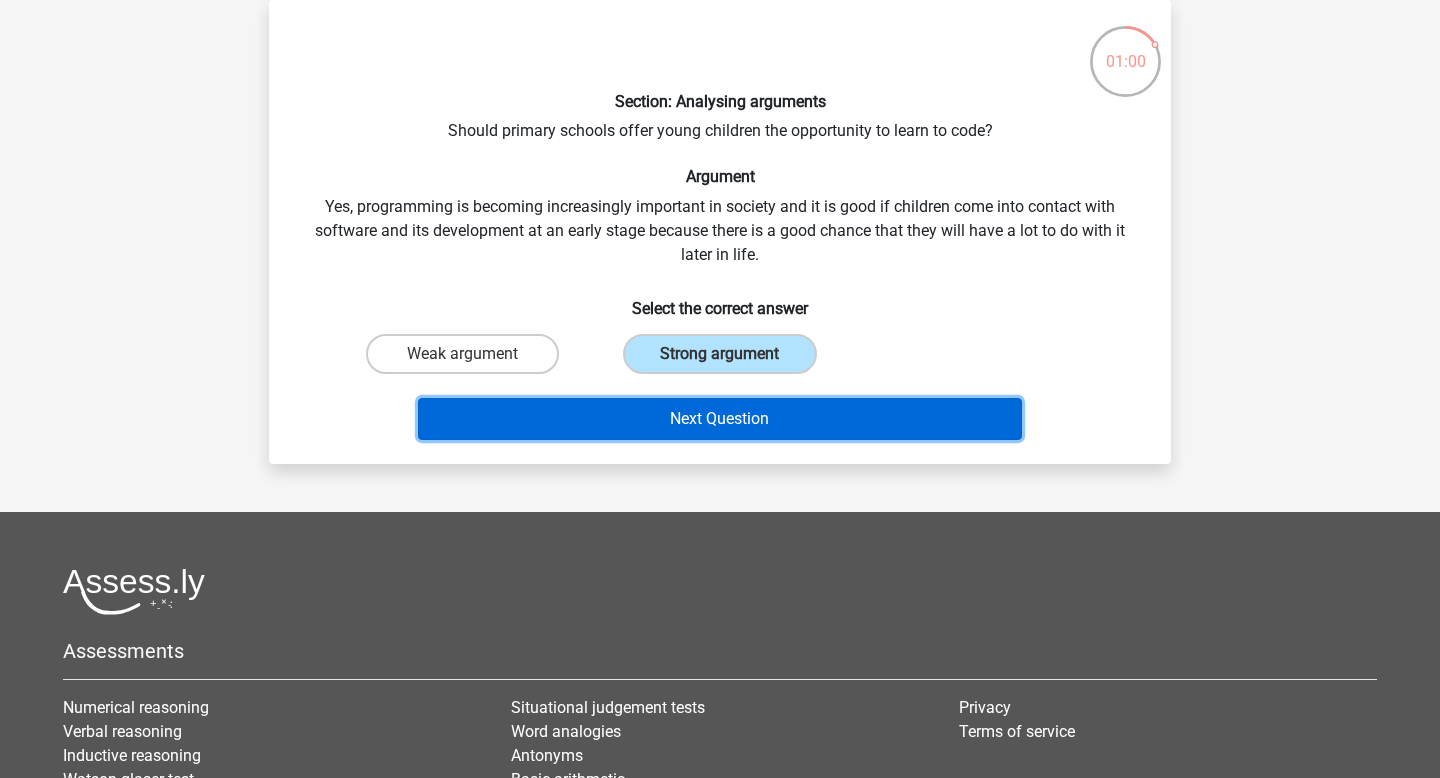 click on "Next Question" at bounding box center [720, 419] 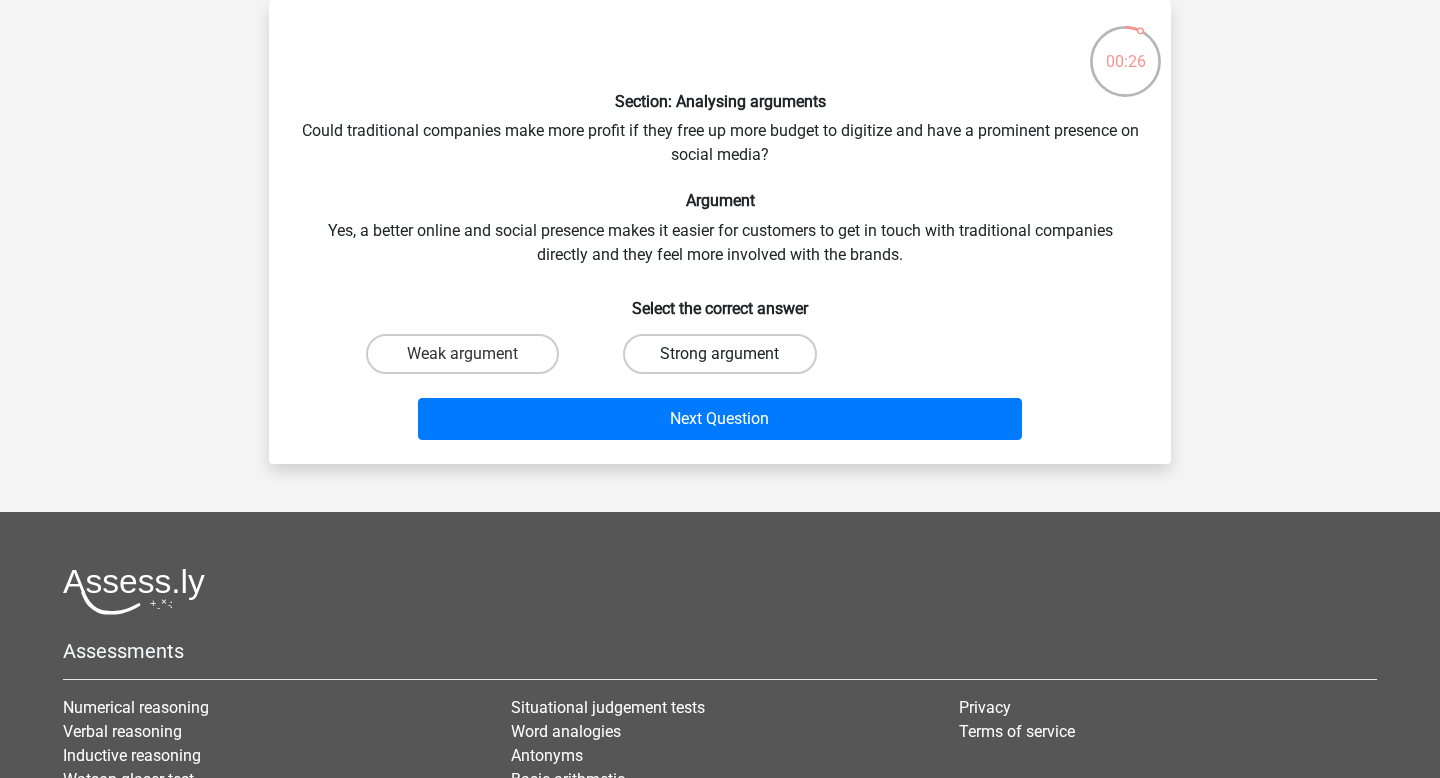 click on "Strong argument" at bounding box center (719, 354) 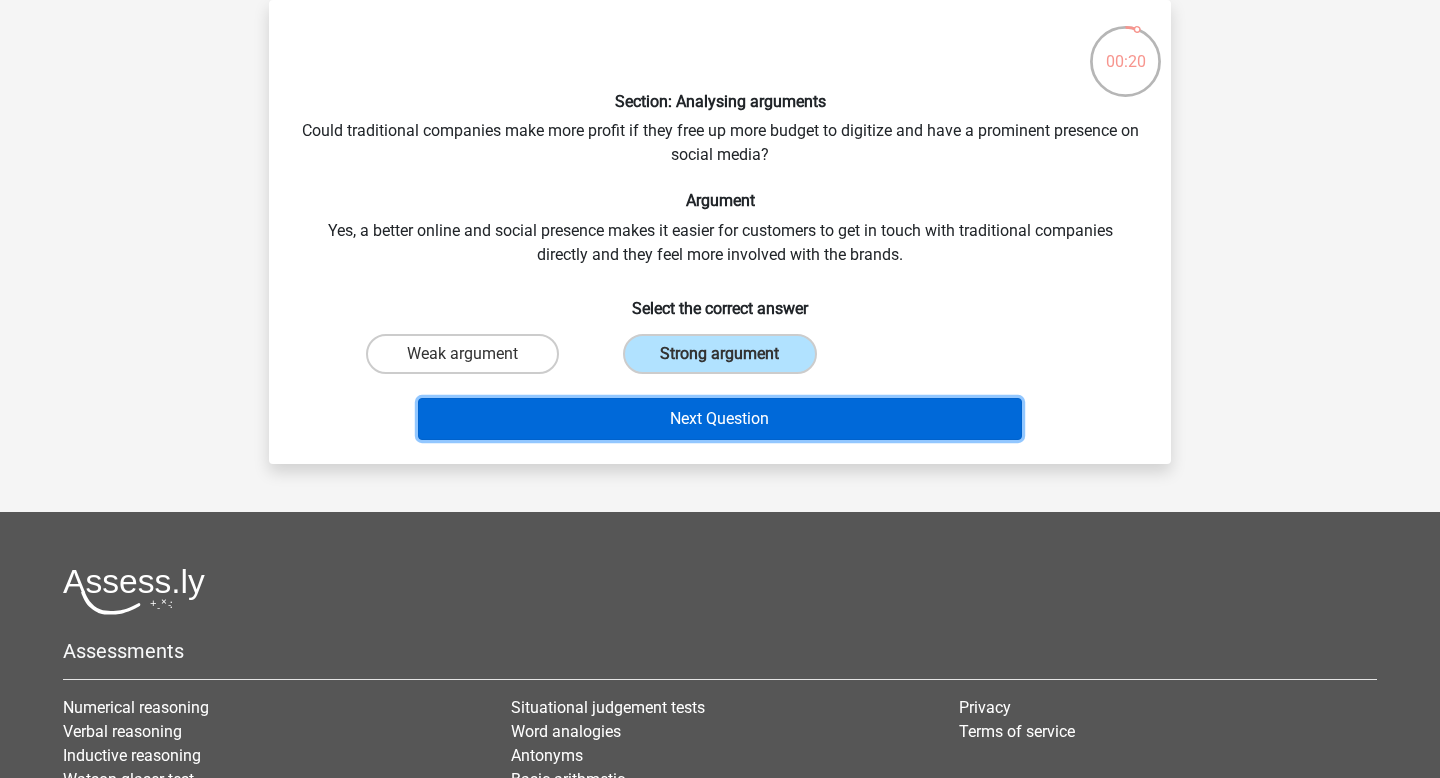 click on "Next Question" at bounding box center (720, 419) 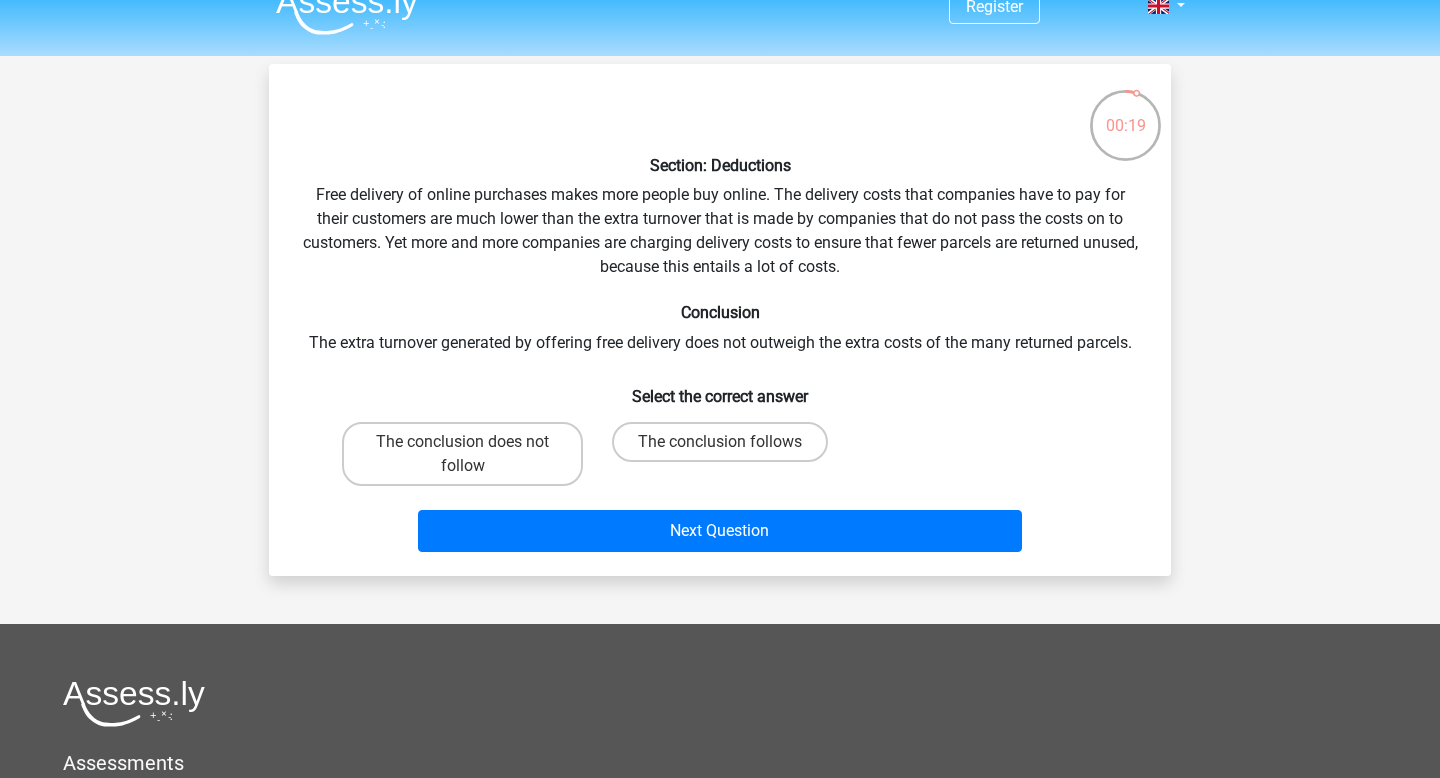 scroll, scrollTop: 0, scrollLeft: 0, axis: both 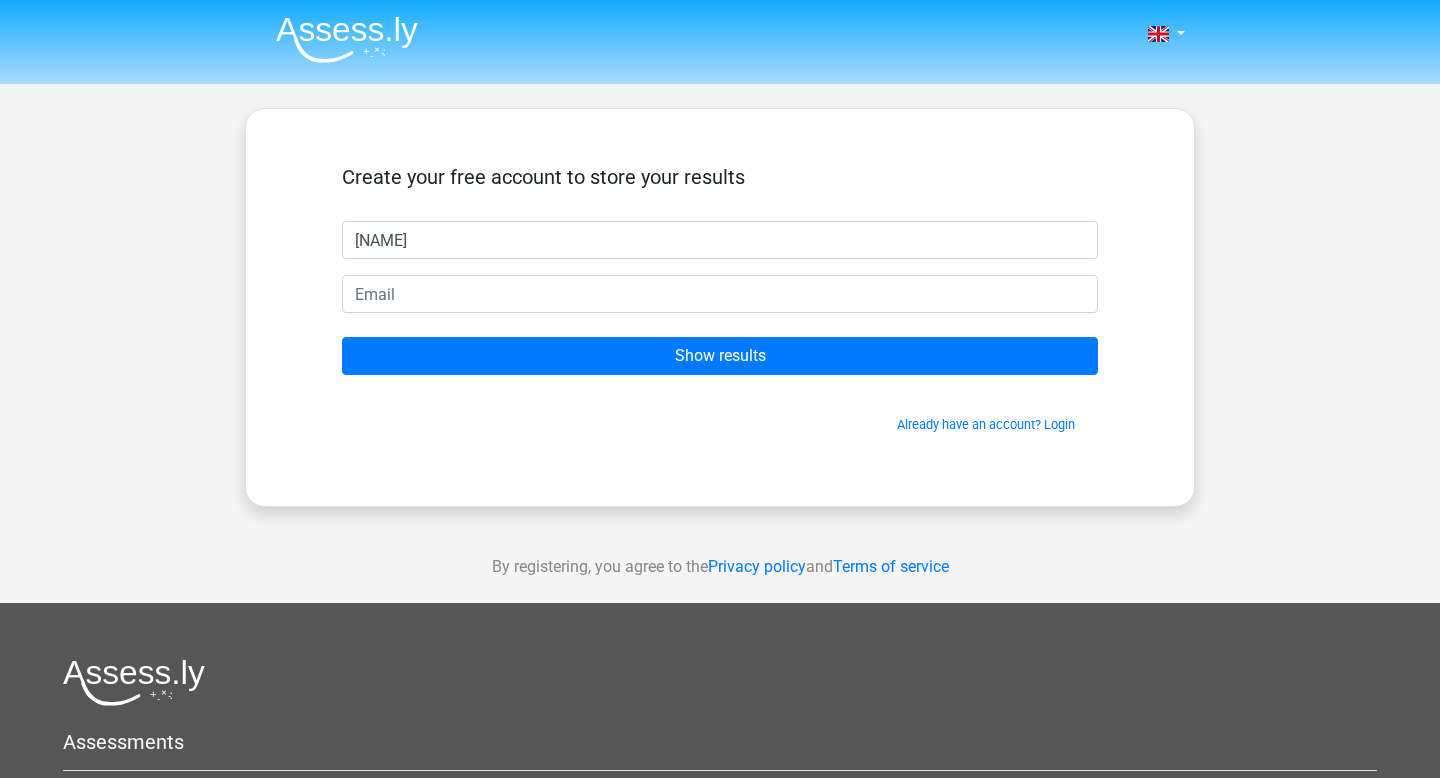 type on "[NAME]" 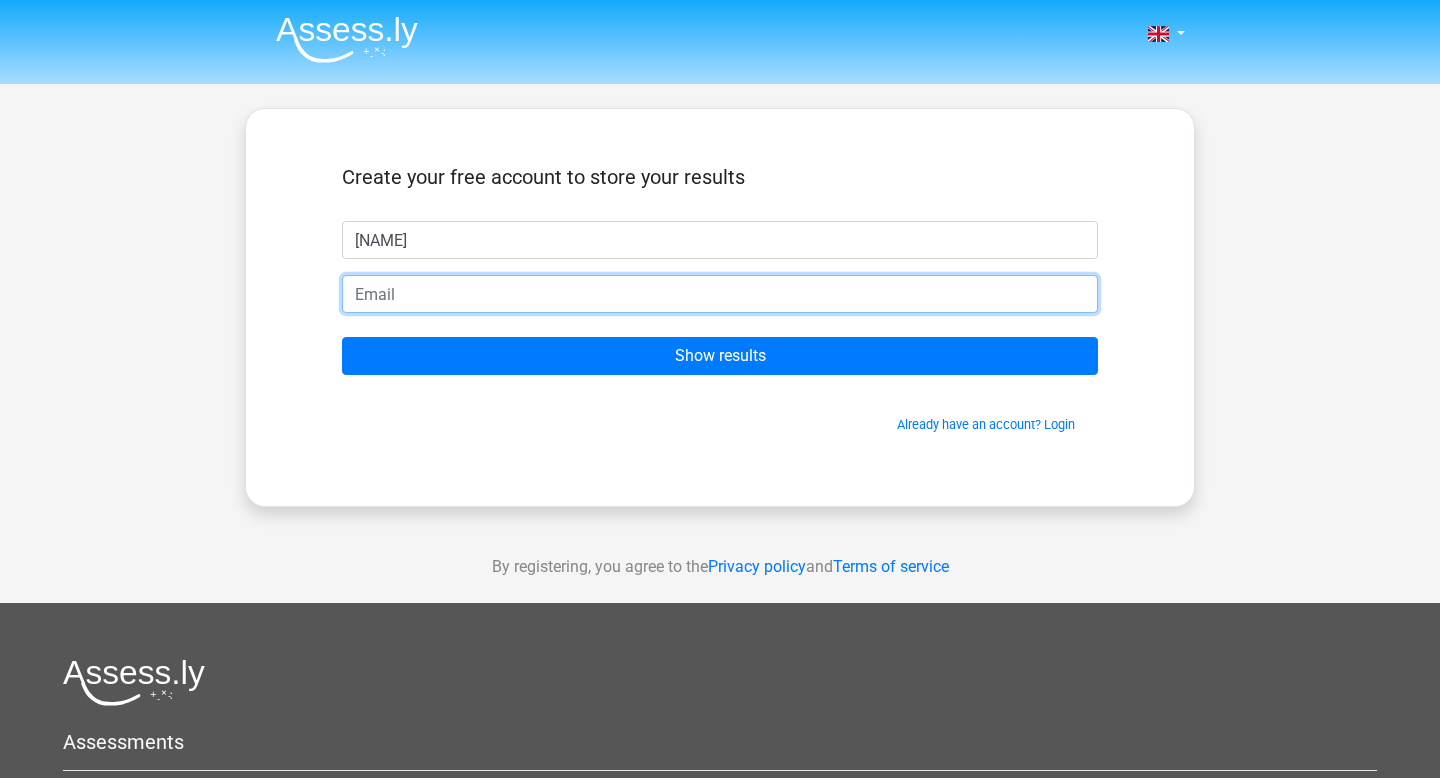 click at bounding box center (720, 294) 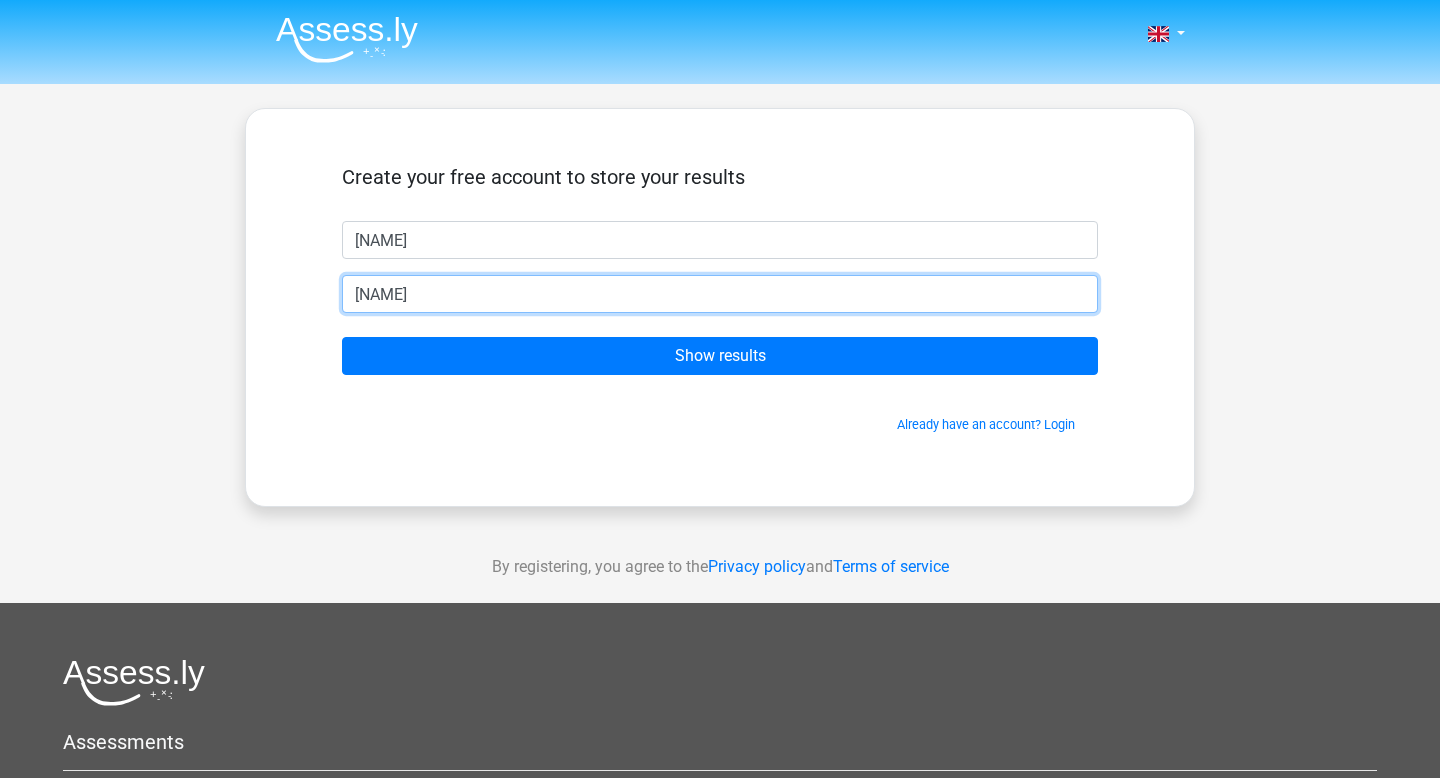 type on "reneeburchill@gmail.com" 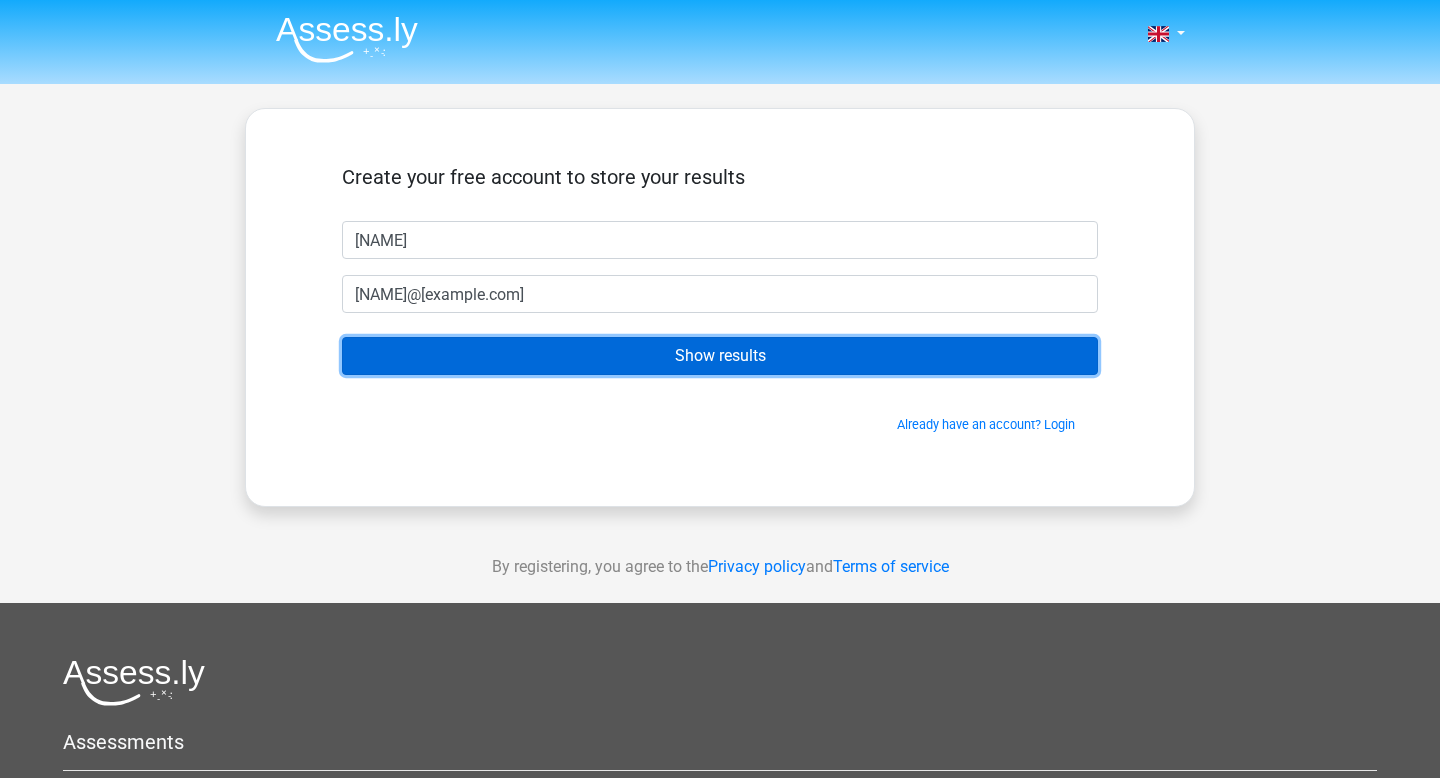 click on "Show results" at bounding box center [720, 356] 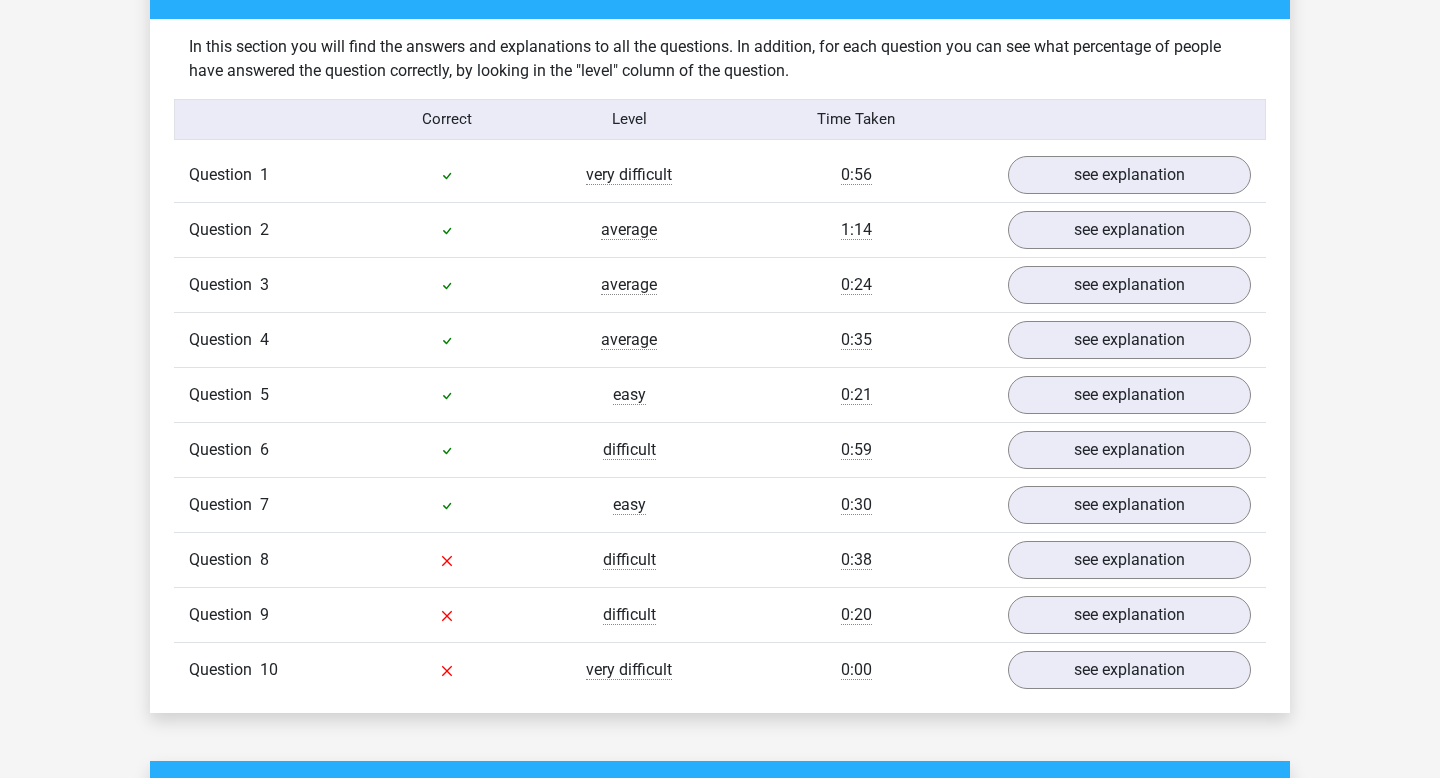 scroll, scrollTop: 1541, scrollLeft: 0, axis: vertical 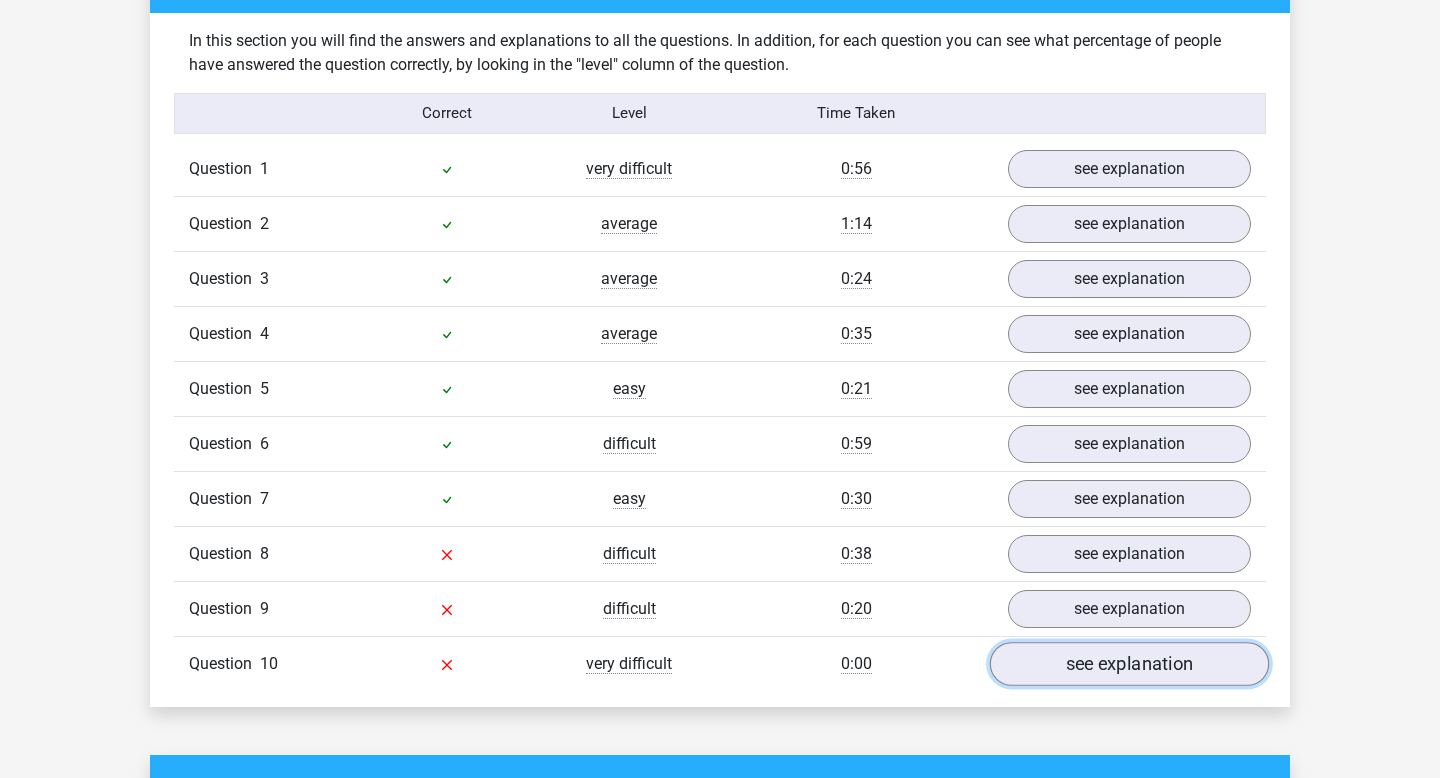 click on "see explanation" at bounding box center (1129, 664) 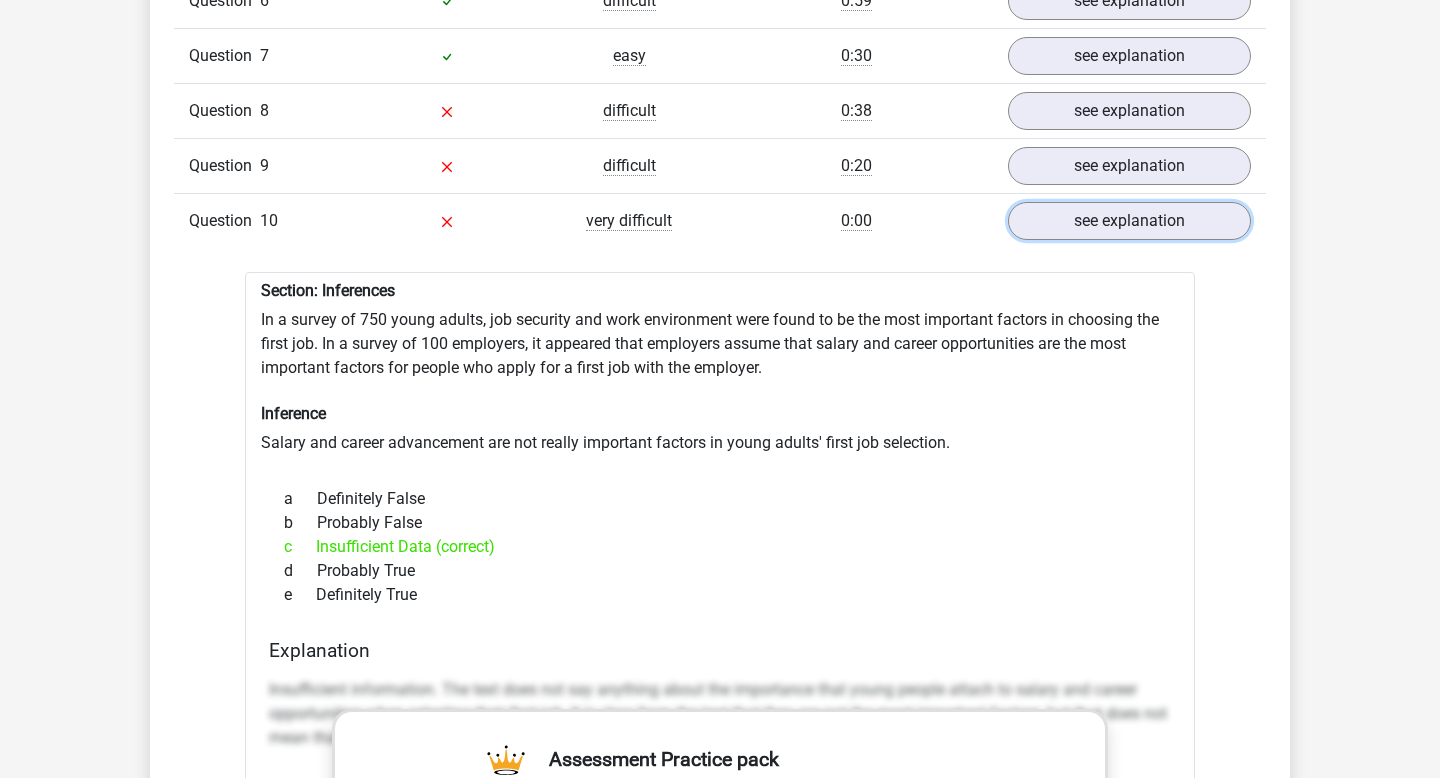 scroll, scrollTop: 1909, scrollLeft: 0, axis: vertical 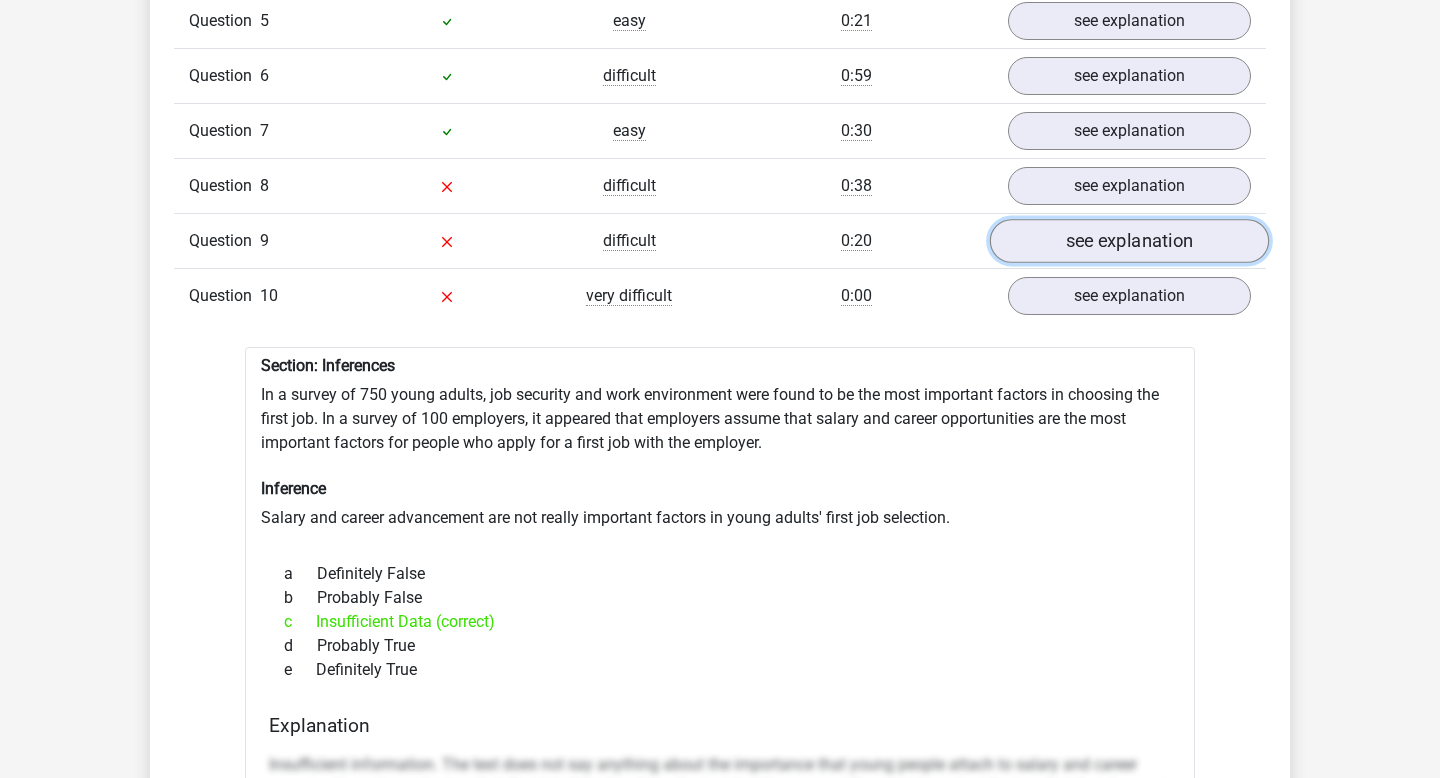 click on "see explanation" at bounding box center (1129, 241) 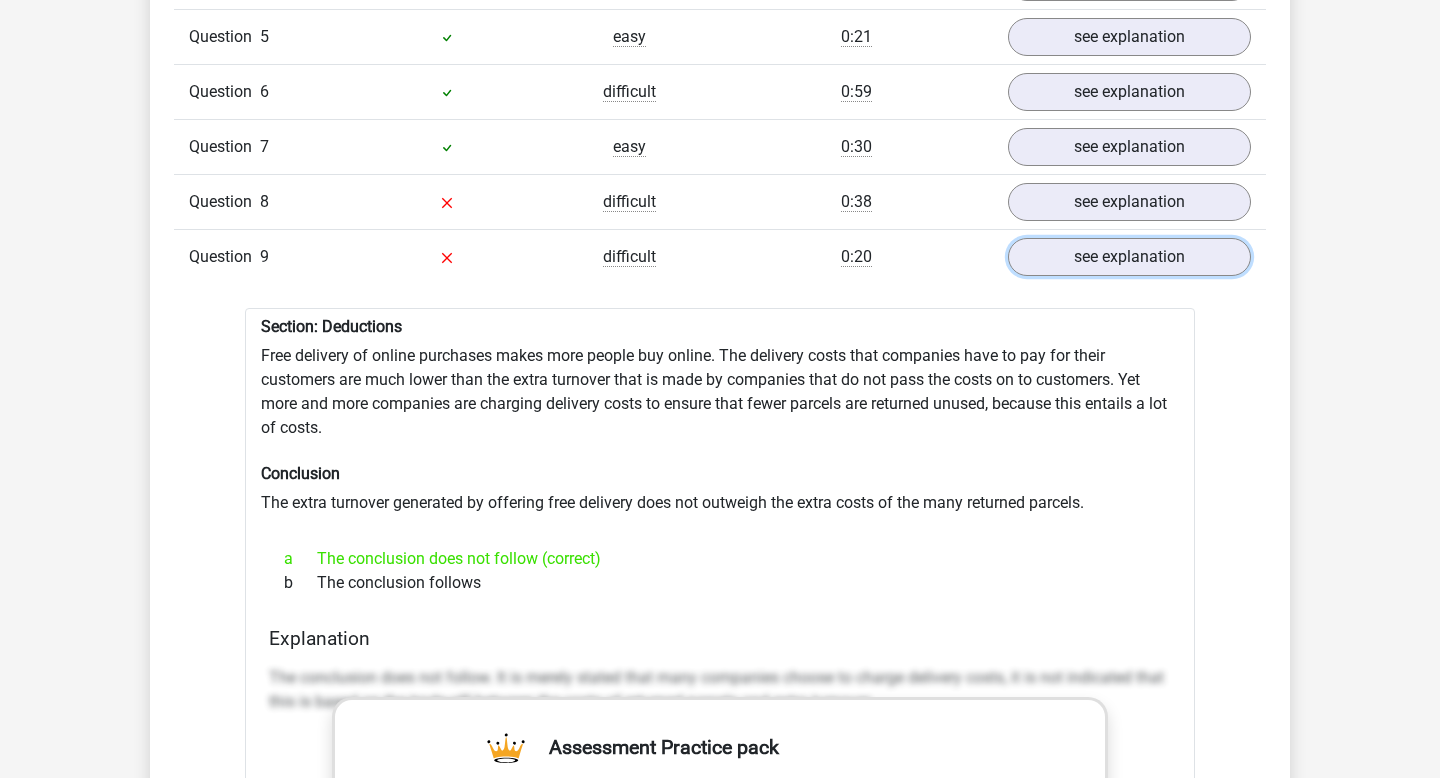 scroll, scrollTop: 1885, scrollLeft: 0, axis: vertical 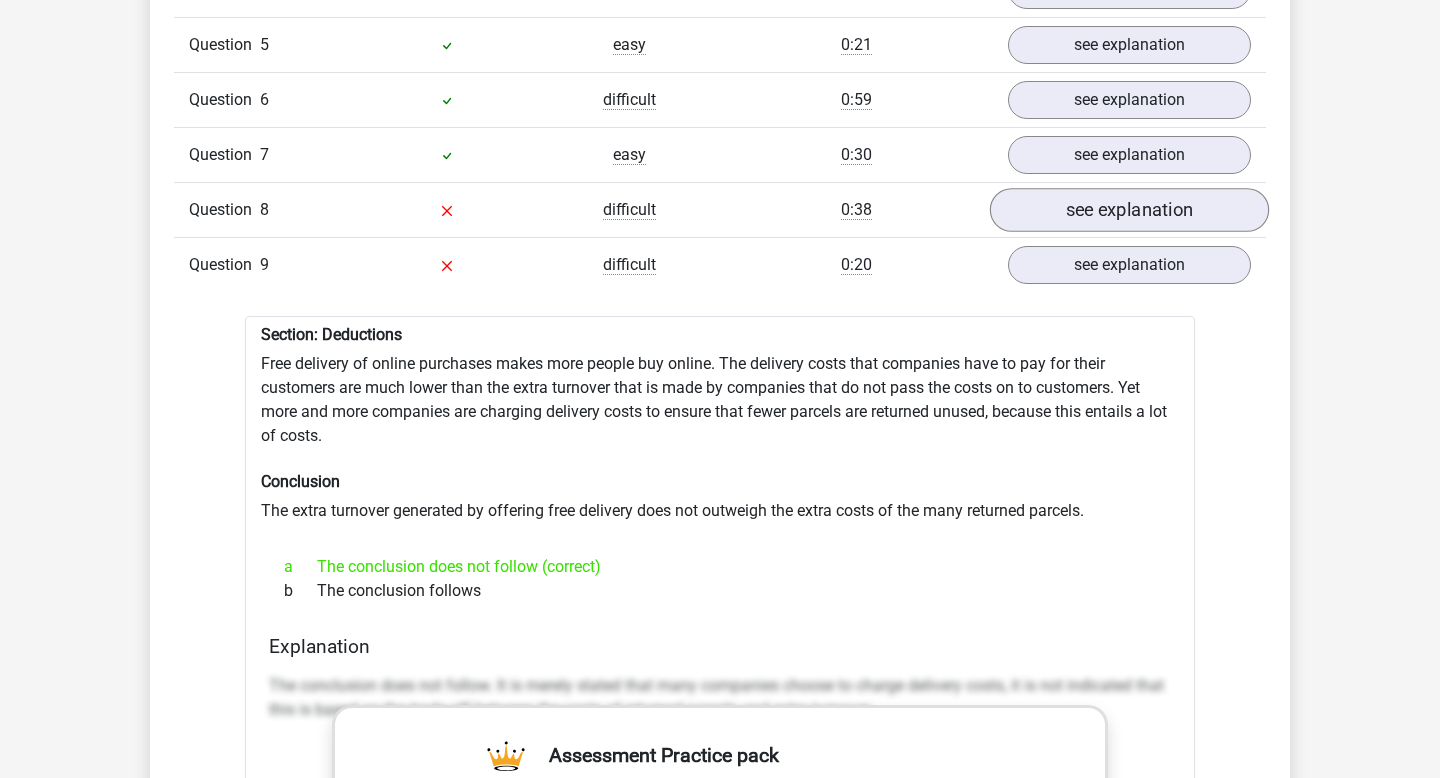 click on "see explanation" at bounding box center [1129, 210] 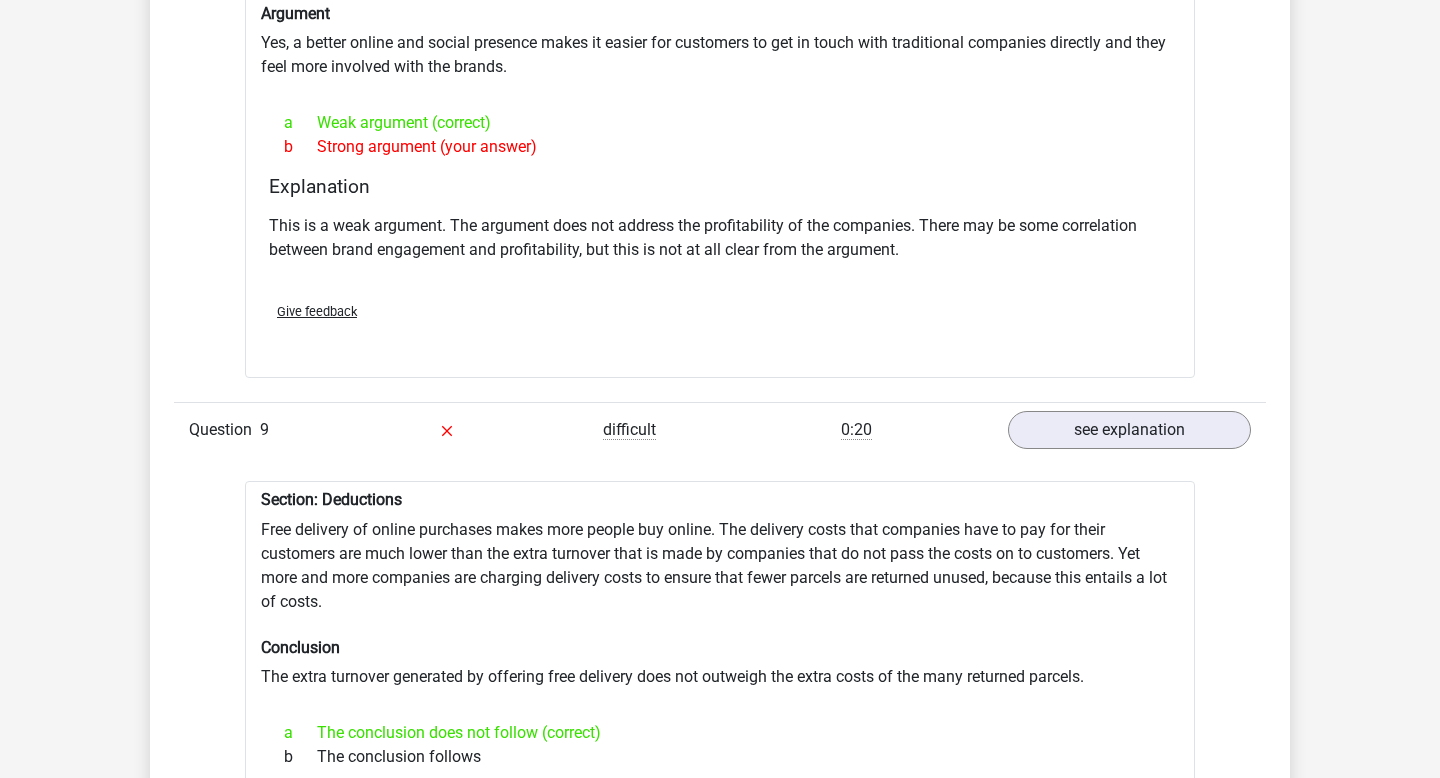 scroll, scrollTop: 2254, scrollLeft: 0, axis: vertical 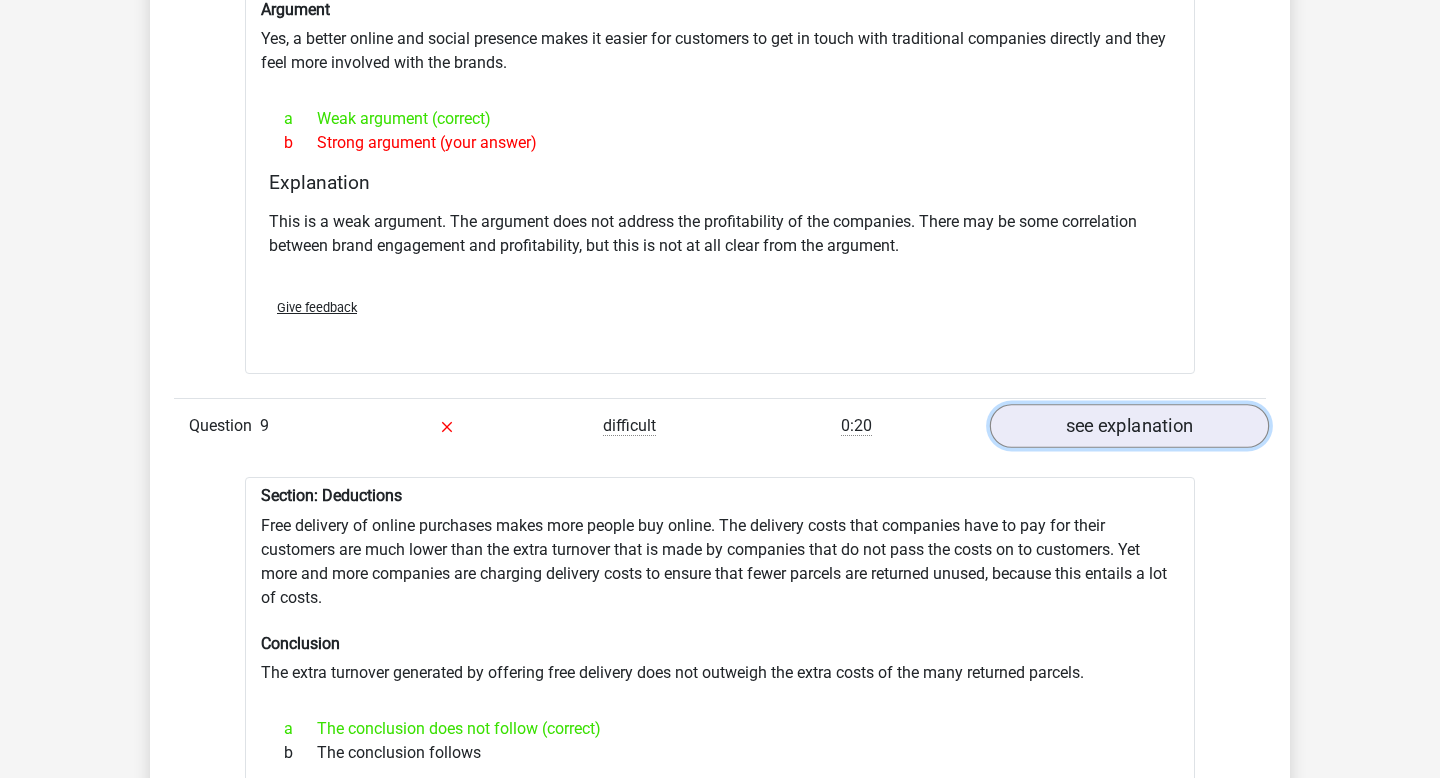 click on "see explanation" at bounding box center [1129, 427] 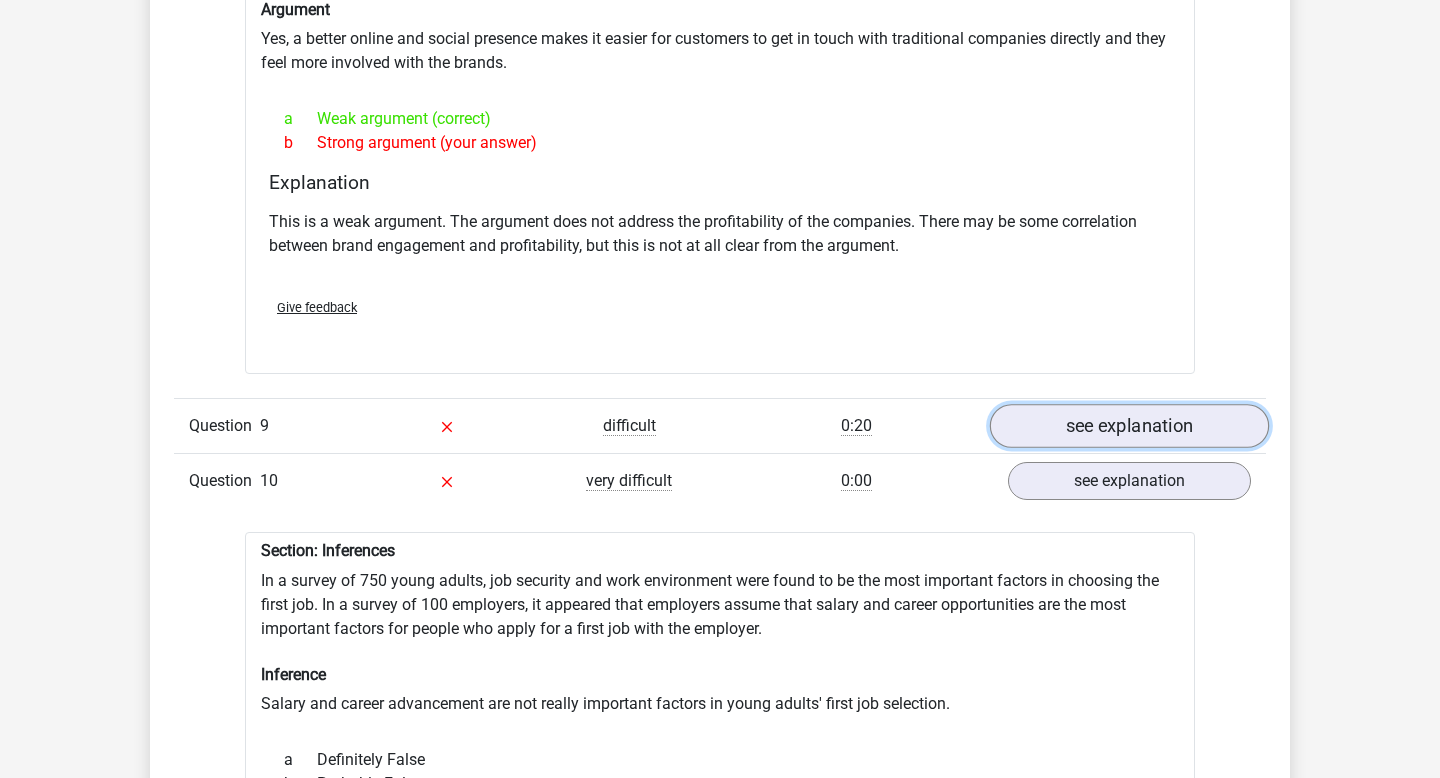 click on "see explanation" at bounding box center (1129, 427) 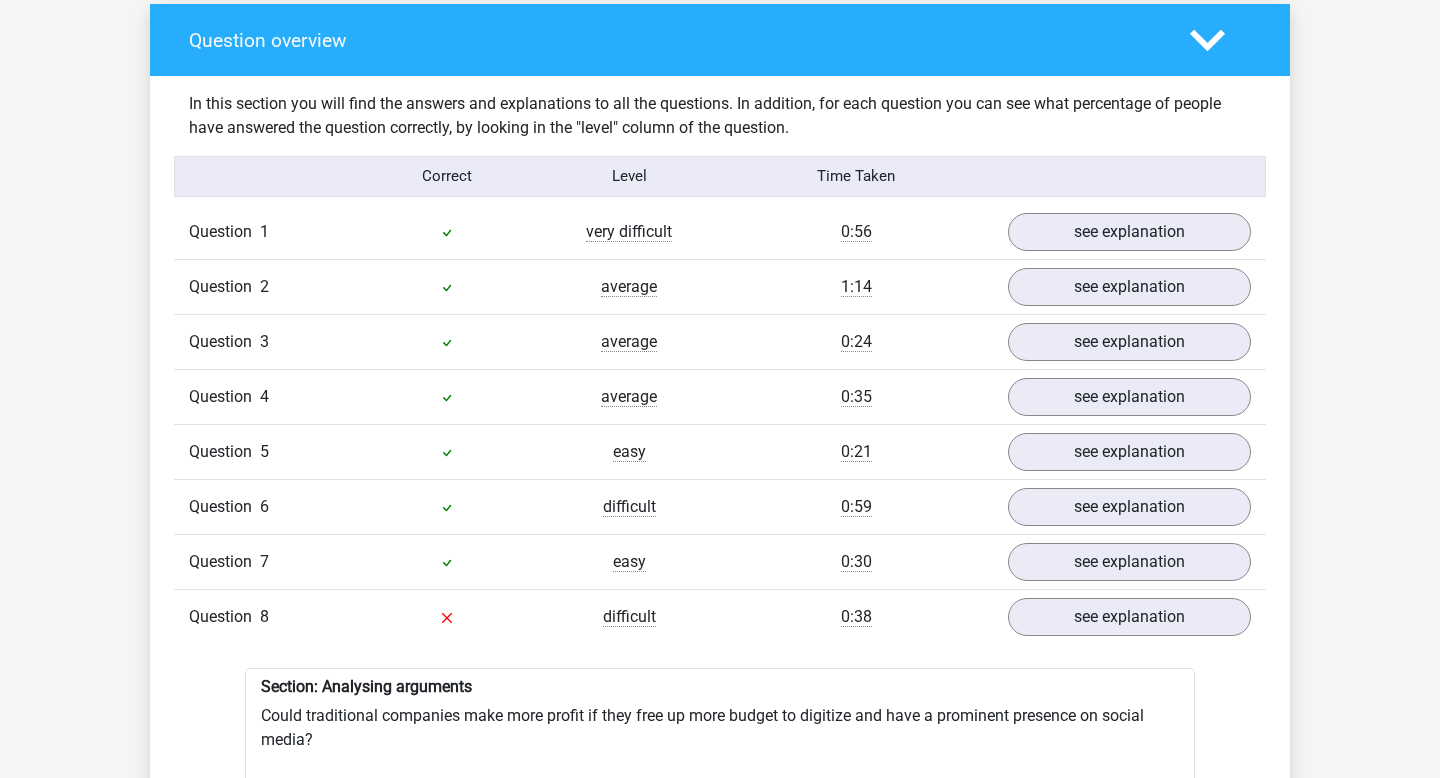 scroll, scrollTop: 1435, scrollLeft: 0, axis: vertical 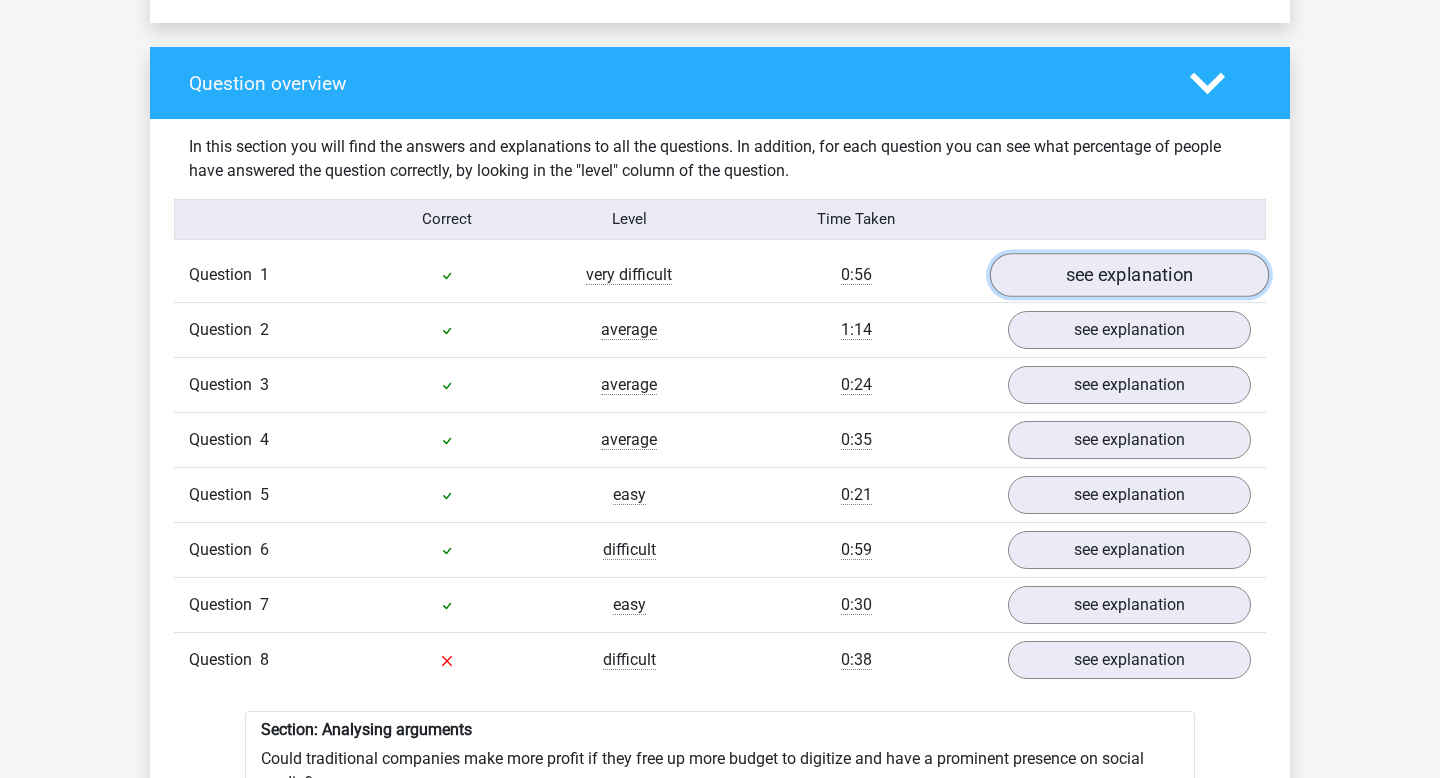 click on "see explanation" at bounding box center [1129, 275] 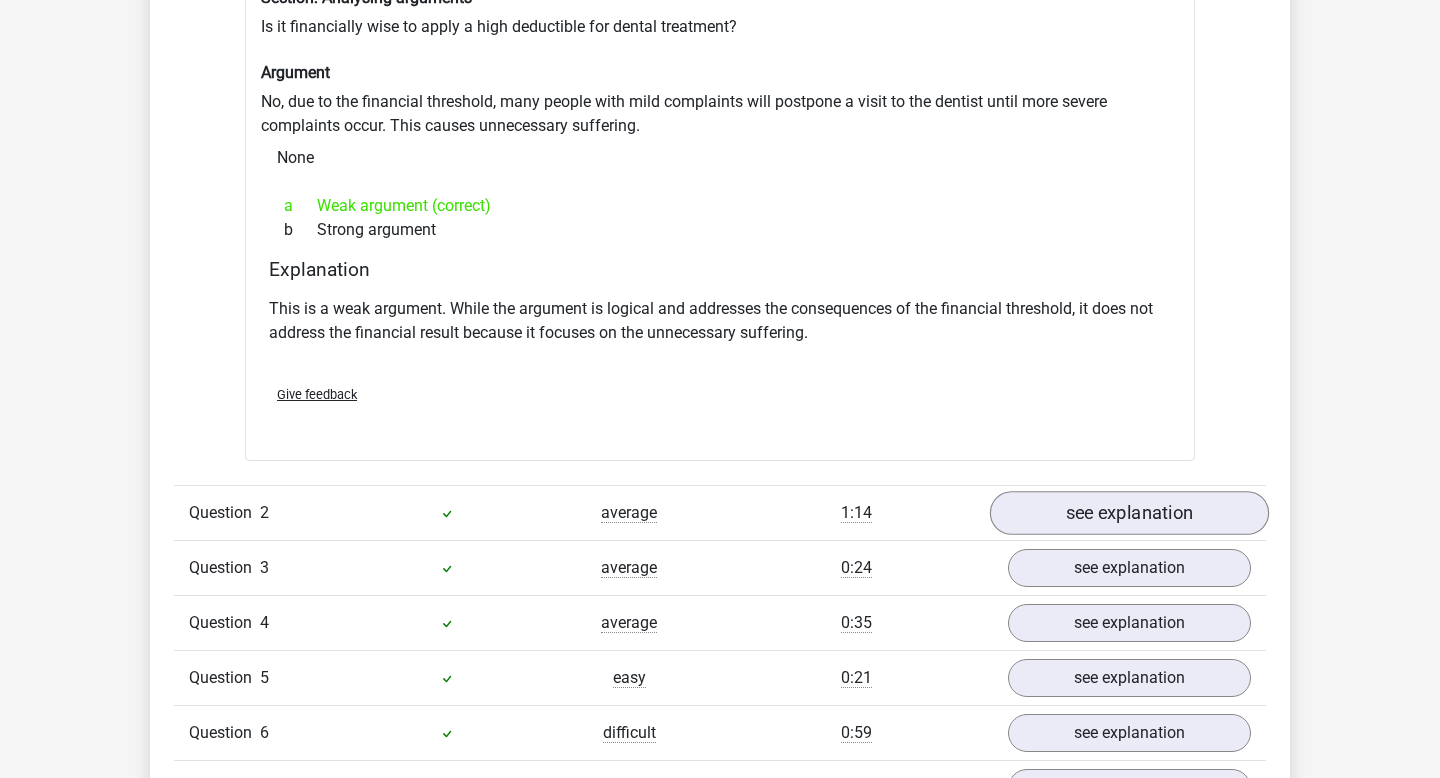scroll, scrollTop: 1794, scrollLeft: 0, axis: vertical 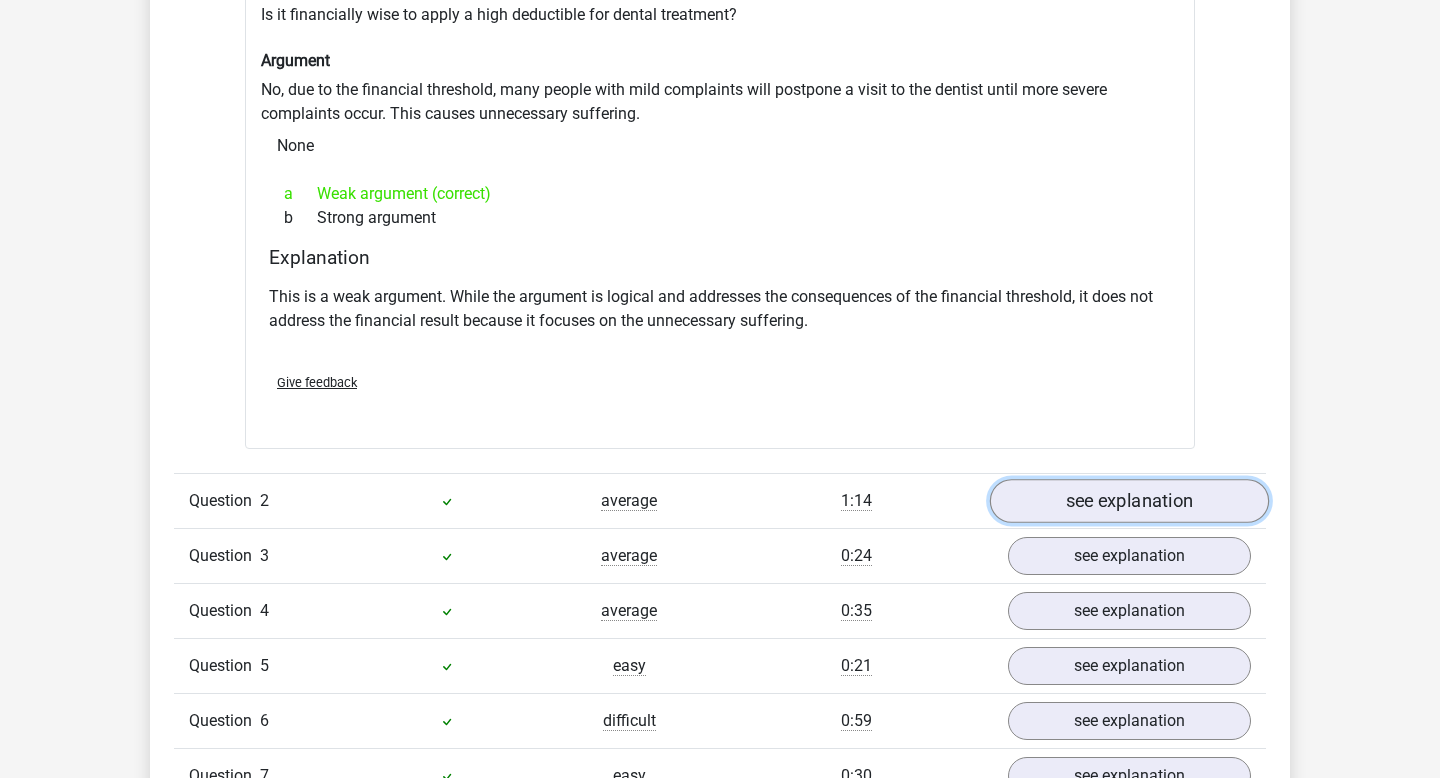 click on "see explanation" at bounding box center [1129, 502] 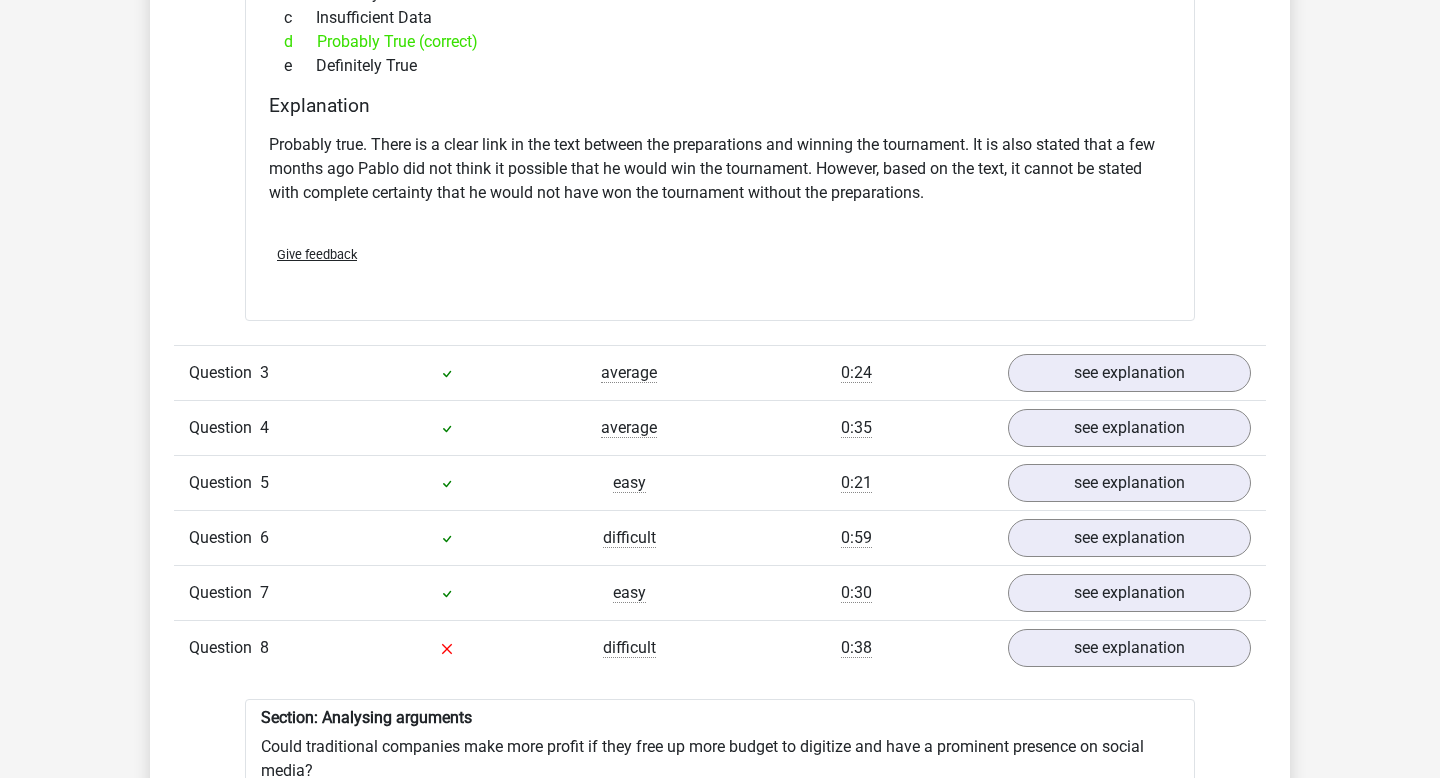 scroll, scrollTop: 2665, scrollLeft: 0, axis: vertical 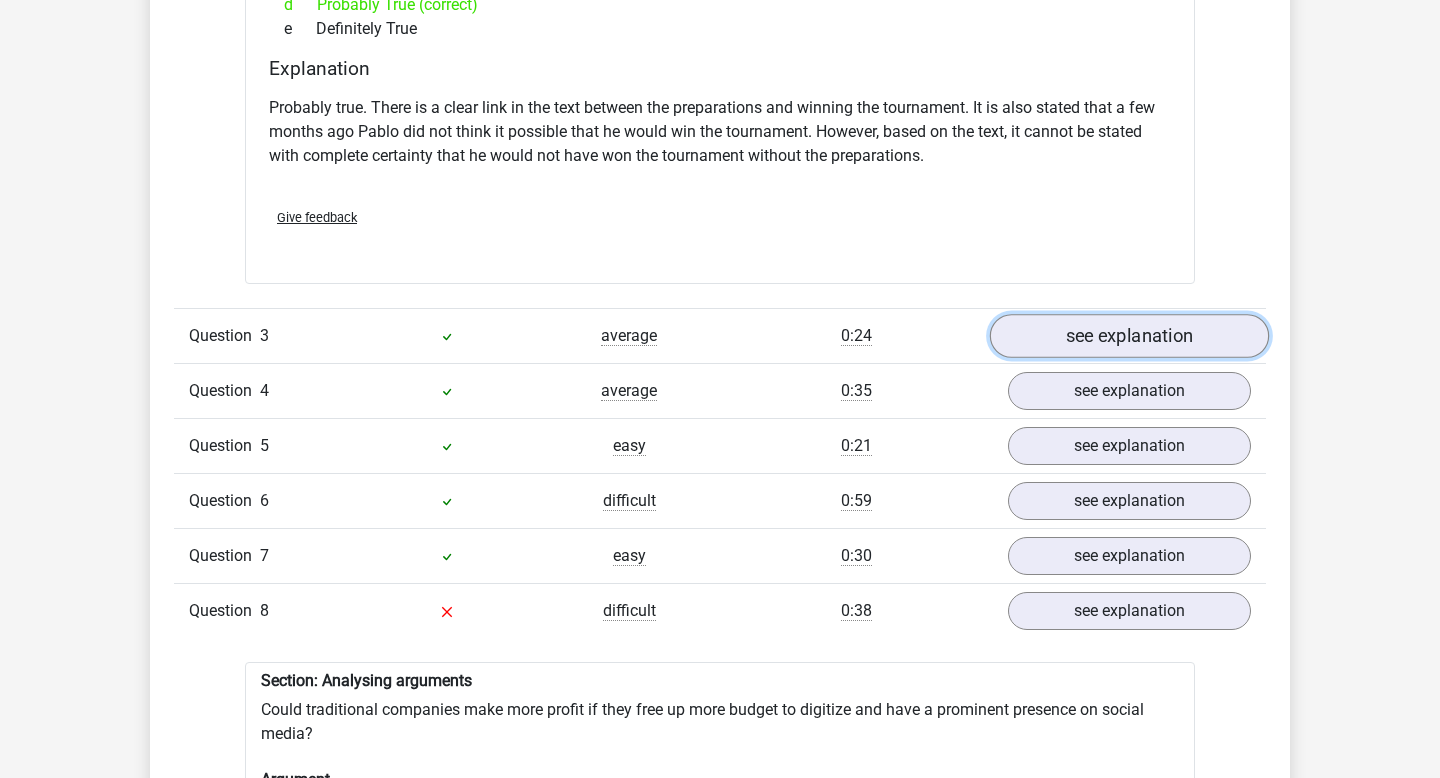click on "see explanation" at bounding box center [1129, 336] 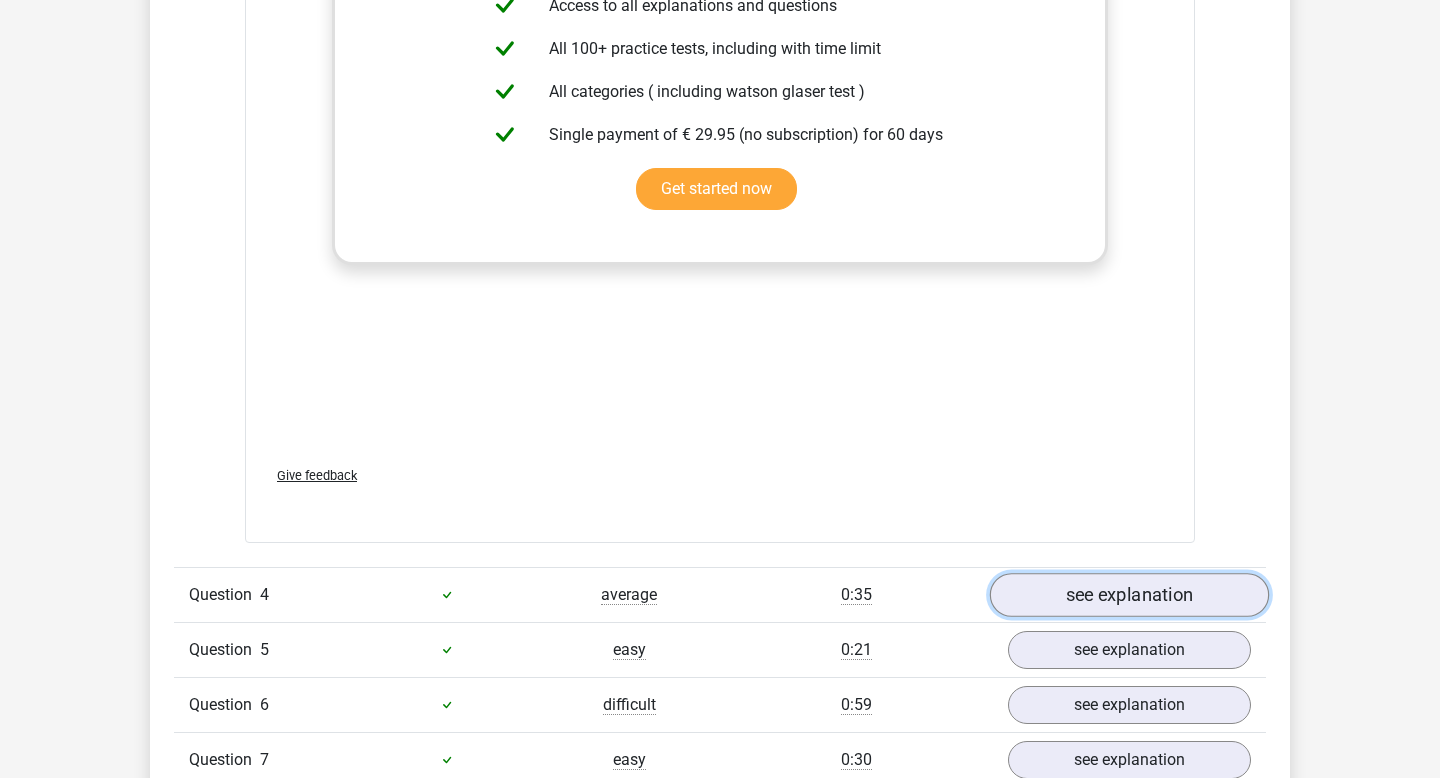 click on "see explanation" at bounding box center [1129, 595] 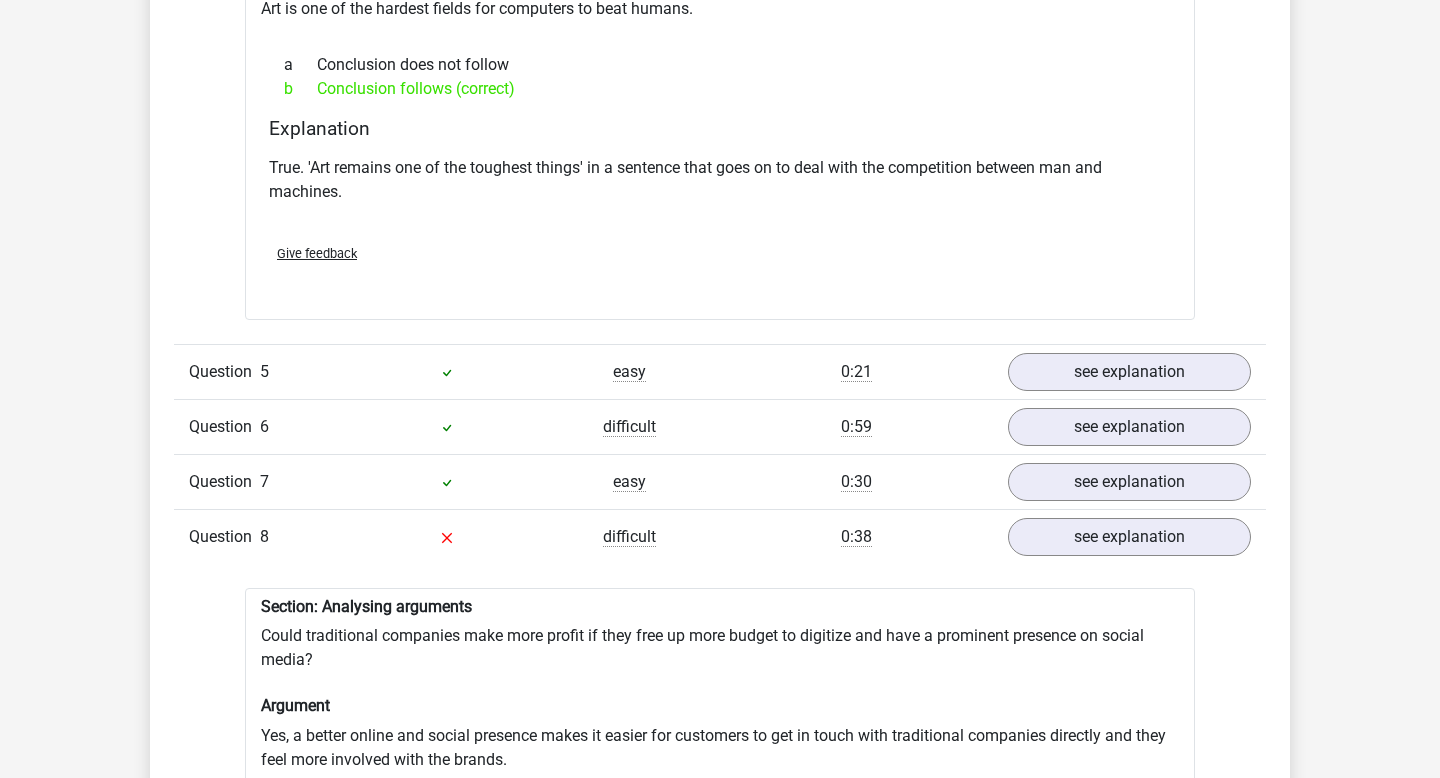scroll, scrollTop: 4390, scrollLeft: 0, axis: vertical 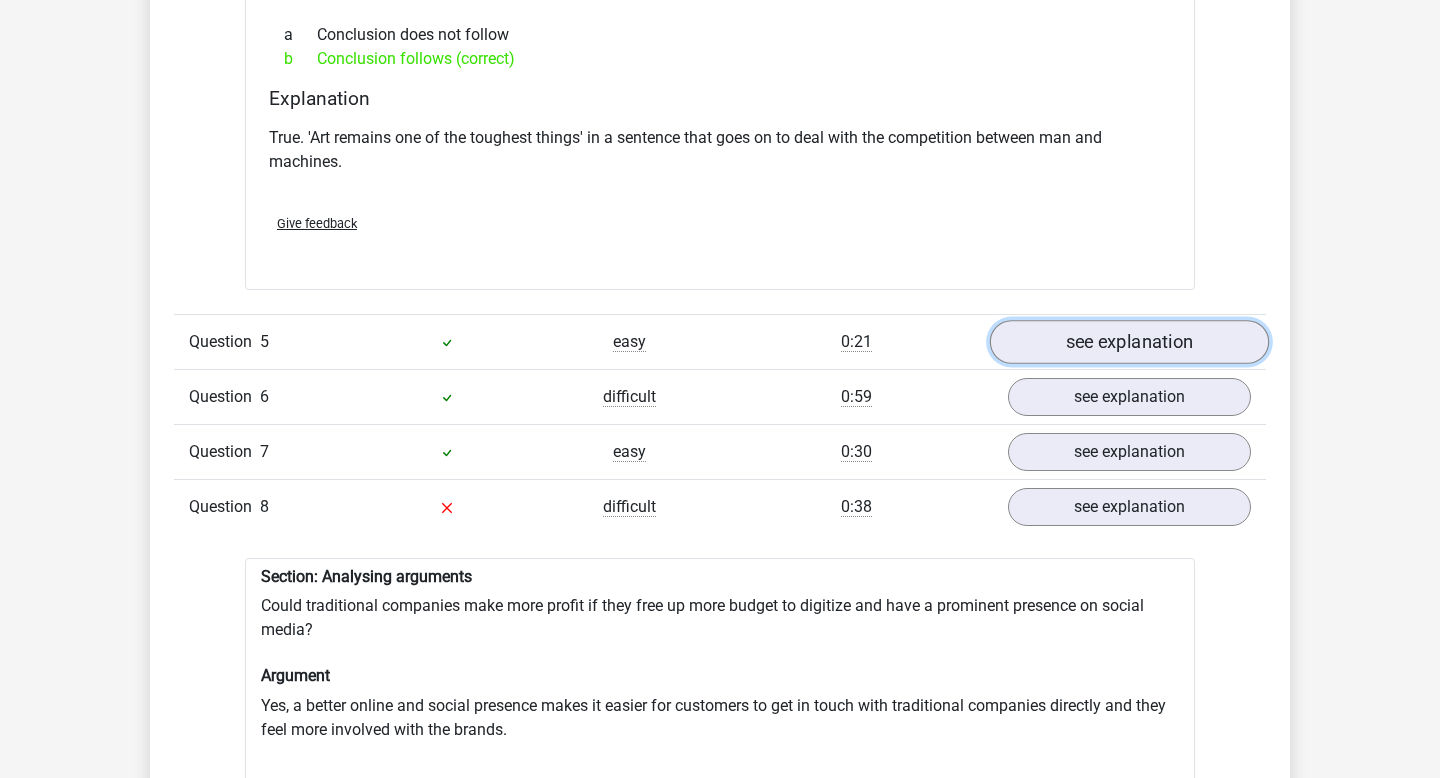 click on "see explanation" at bounding box center (1129, 342) 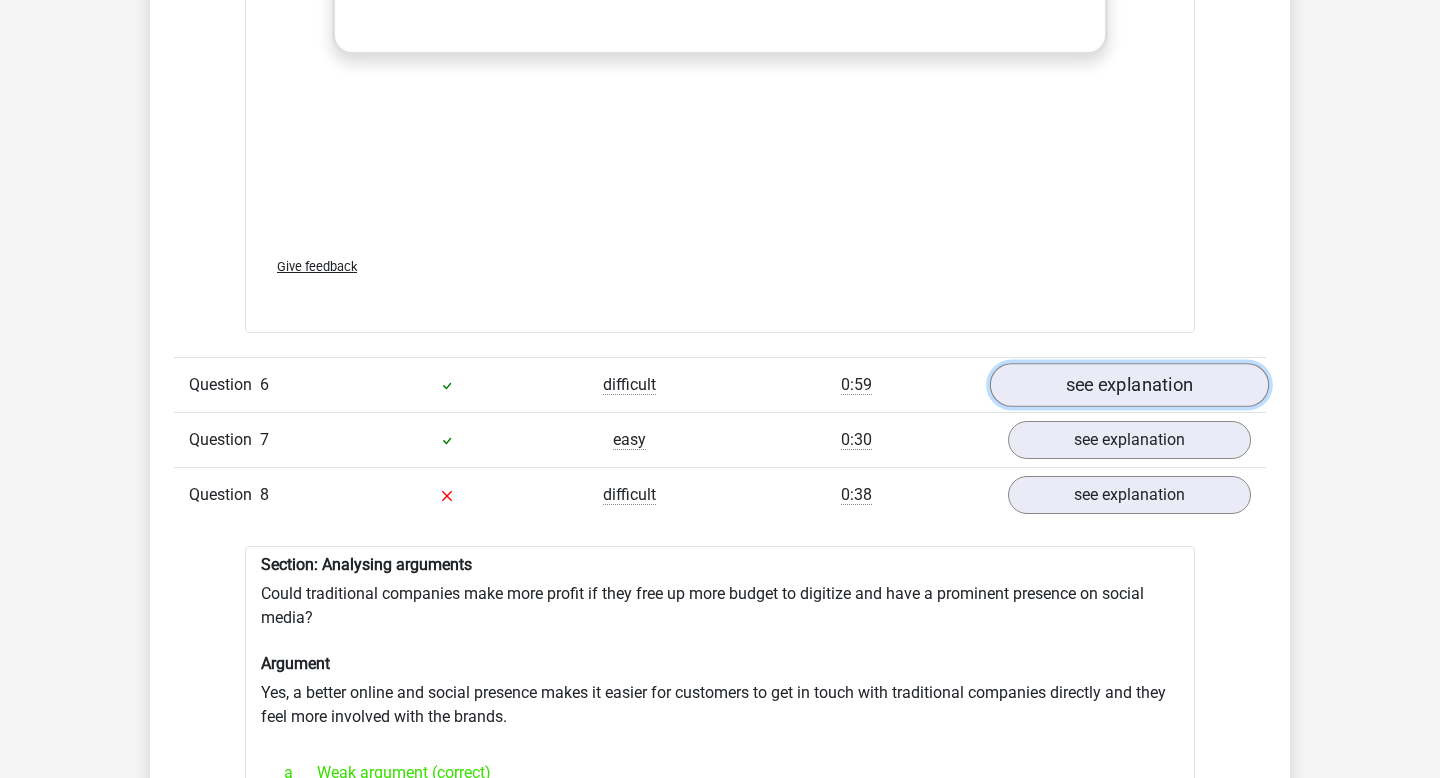 click on "see explanation" at bounding box center [1129, 385] 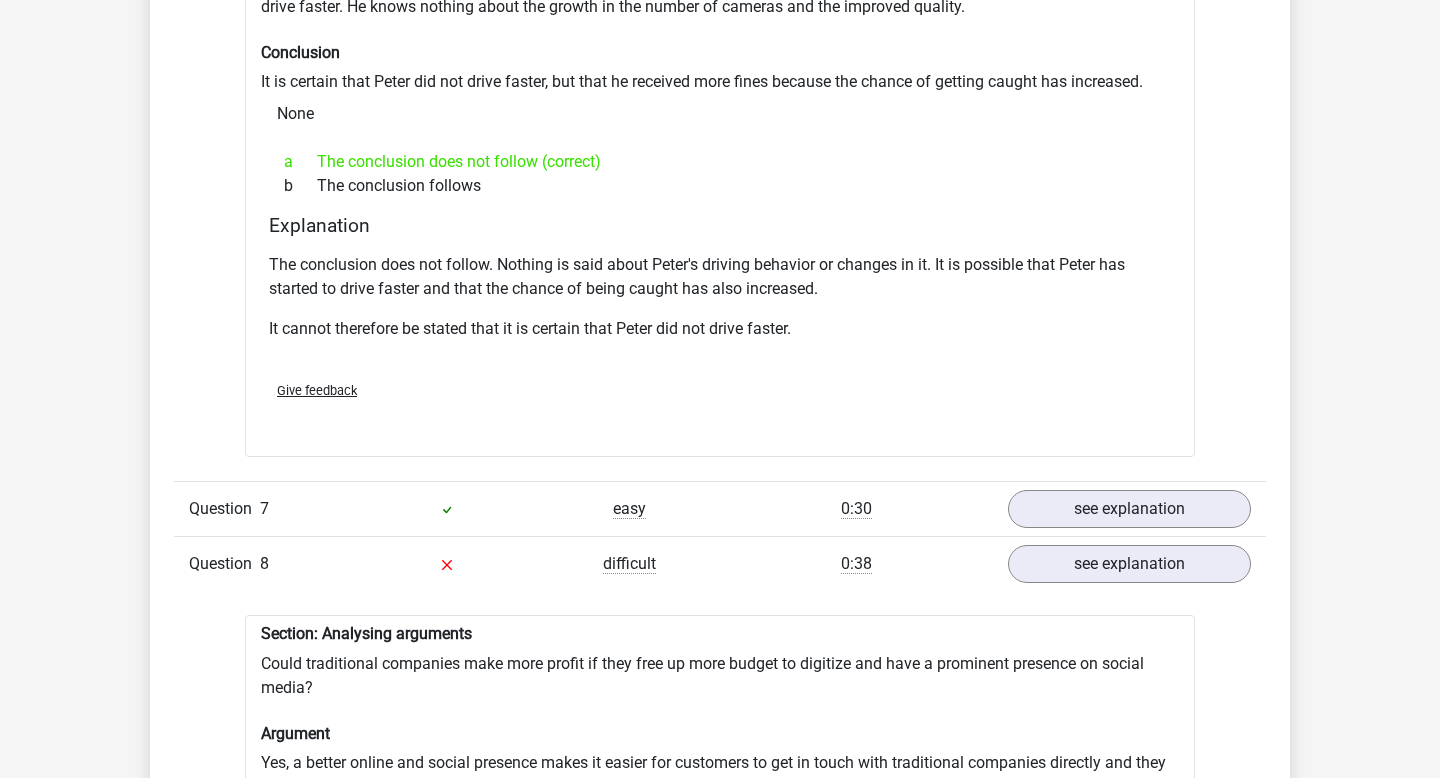 scroll, scrollTop: 5976, scrollLeft: 0, axis: vertical 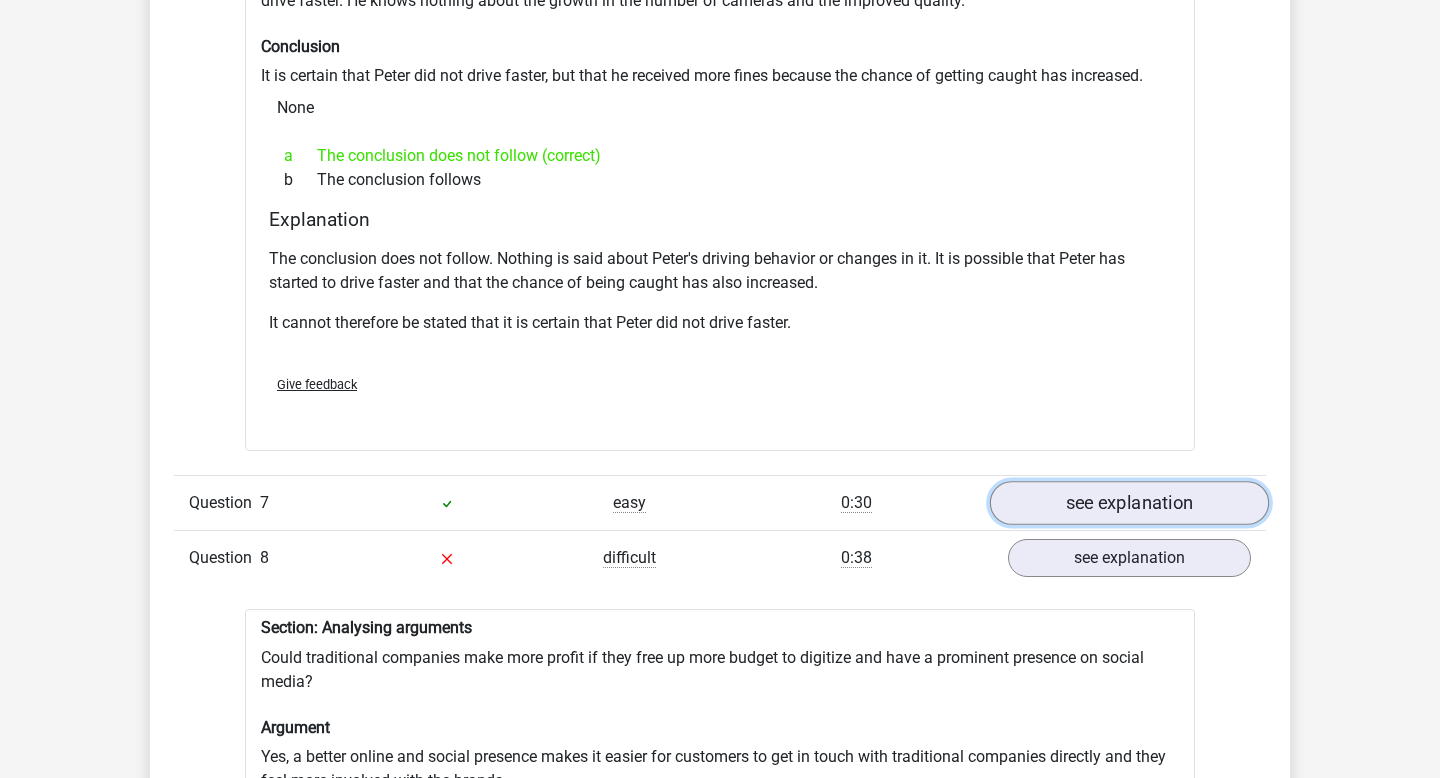 click on "see explanation" at bounding box center [1129, 504] 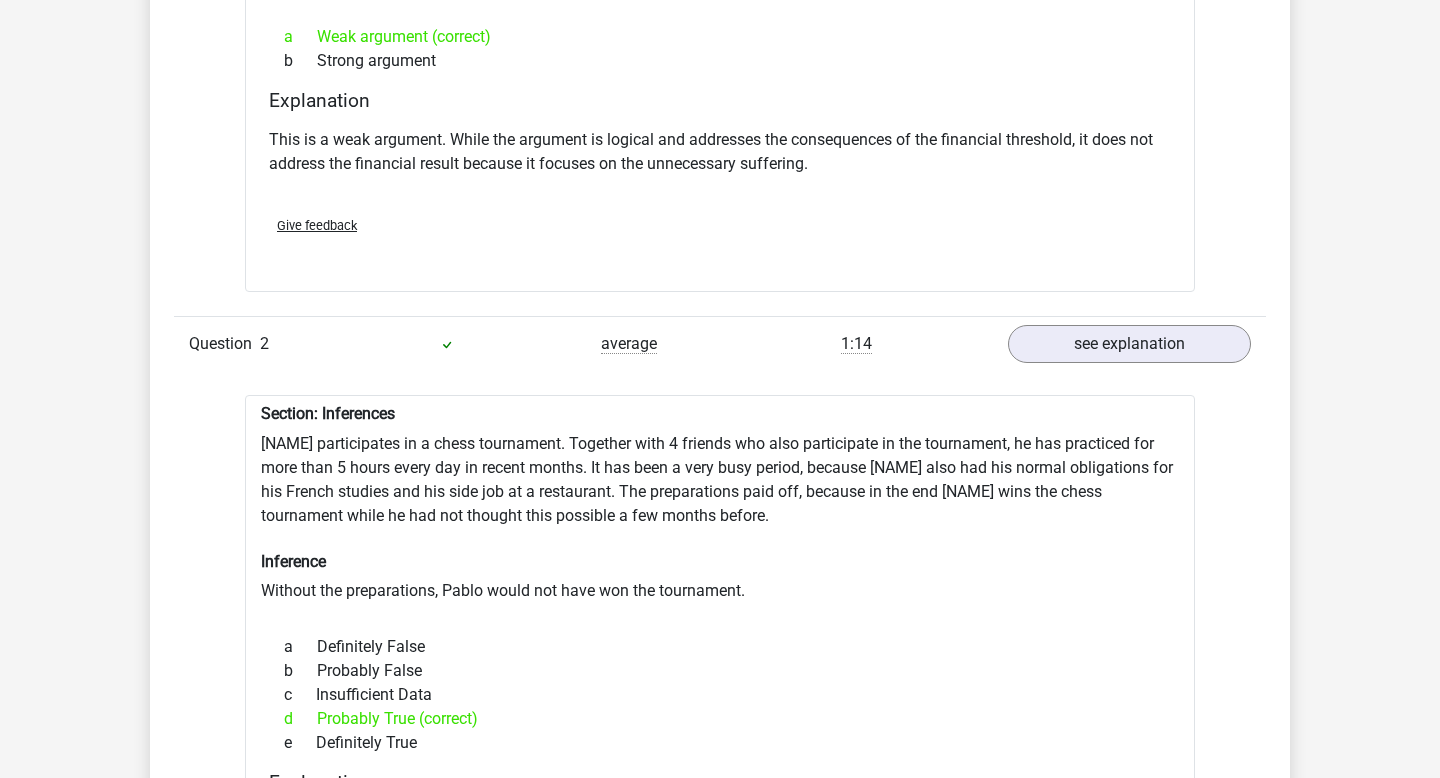 scroll, scrollTop: 1949, scrollLeft: 0, axis: vertical 